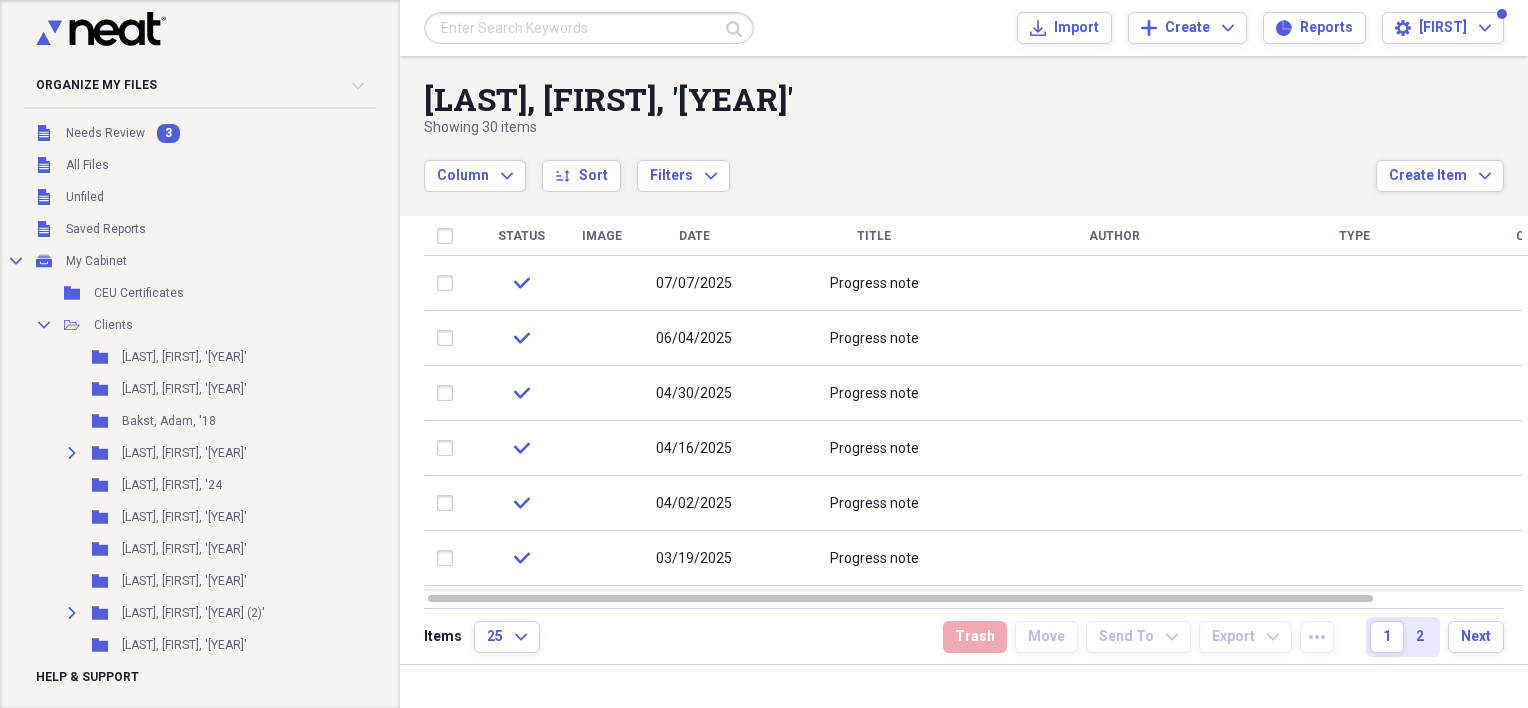 scroll, scrollTop: 0, scrollLeft: 0, axis: both 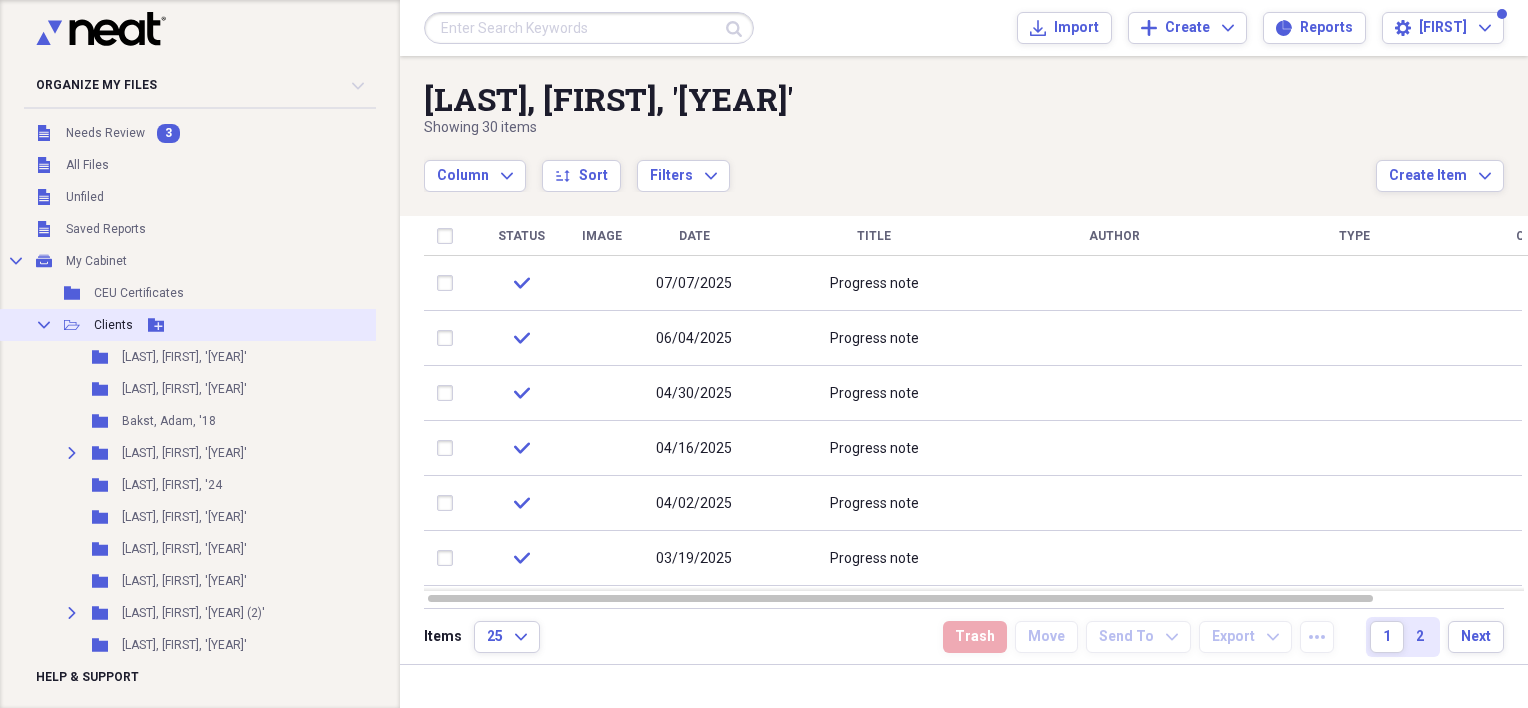 click 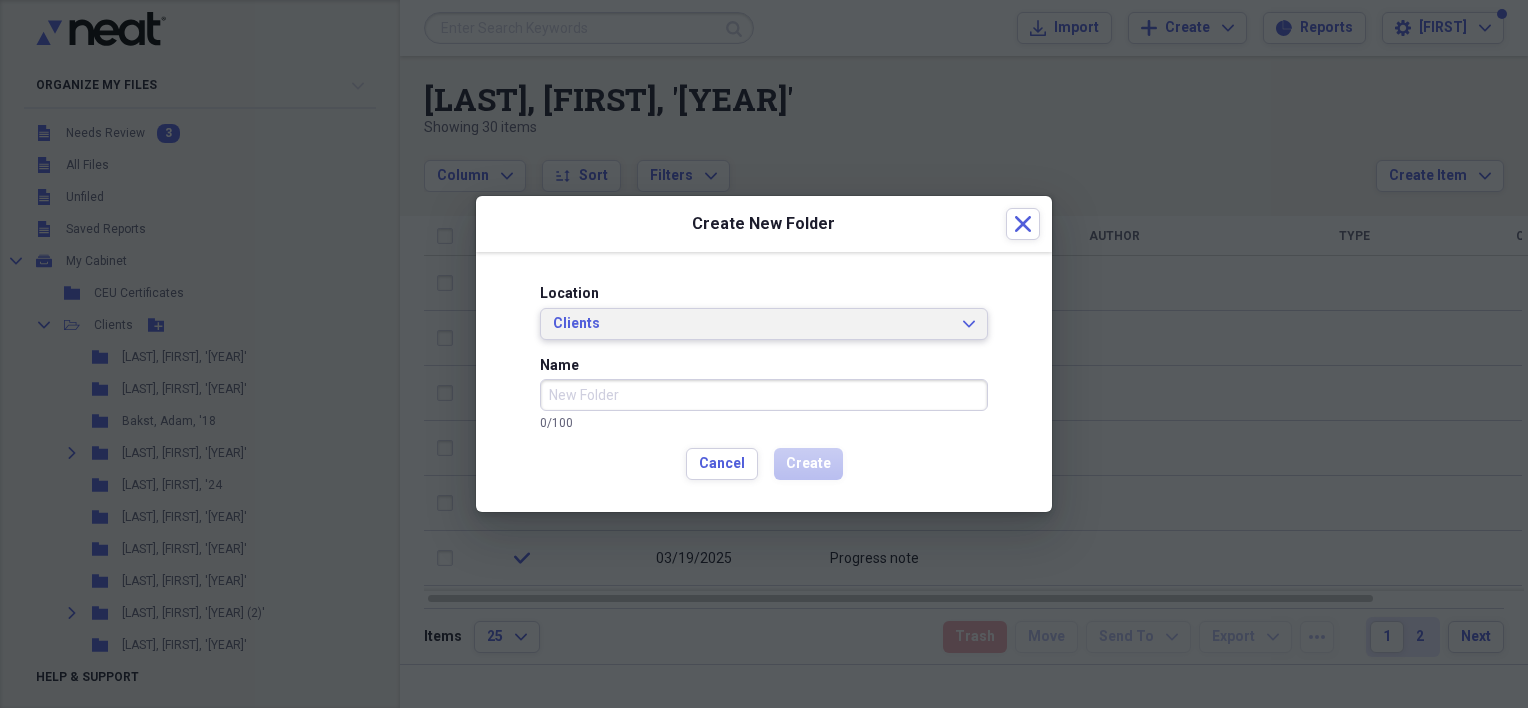 click on "Clients" at bounding box center [752, 324] 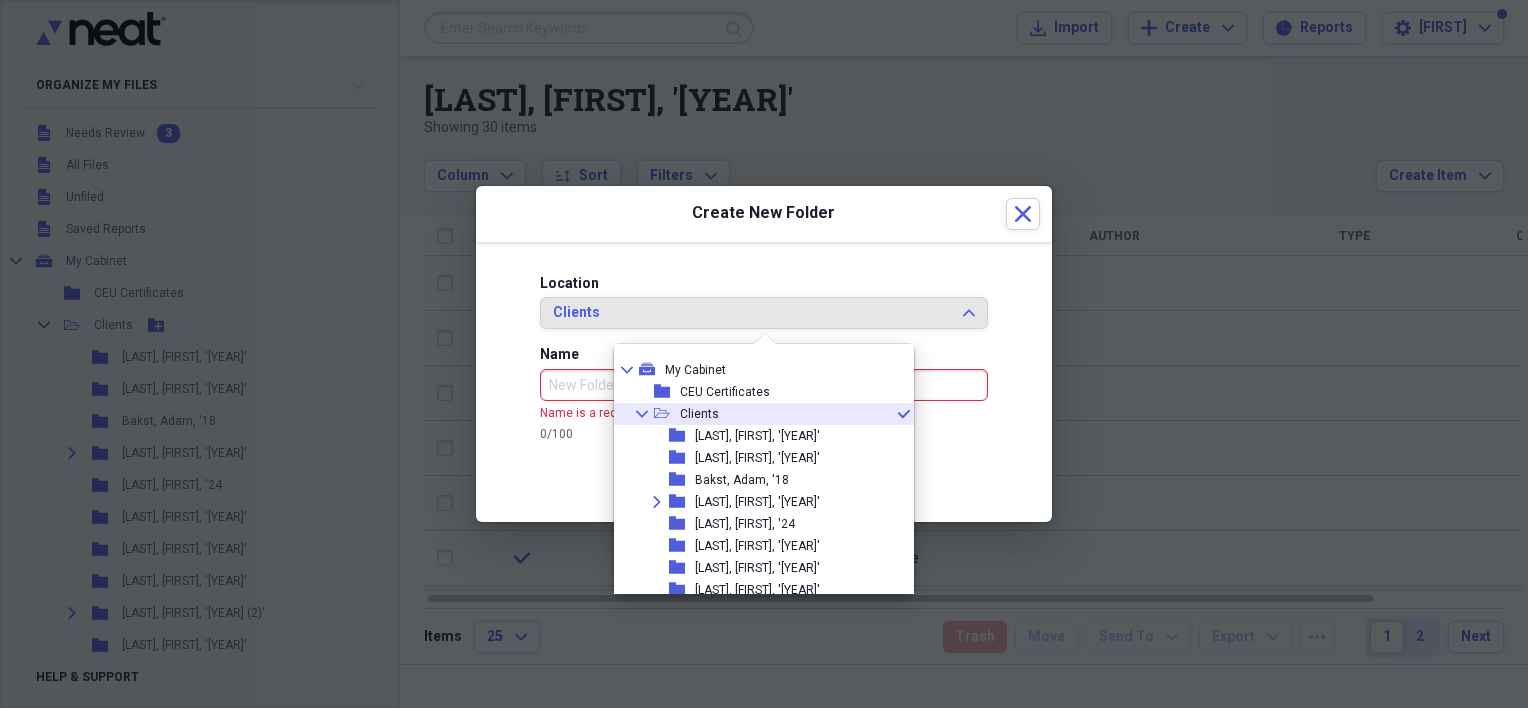 click on "Name" at bounding box center (764, 385) 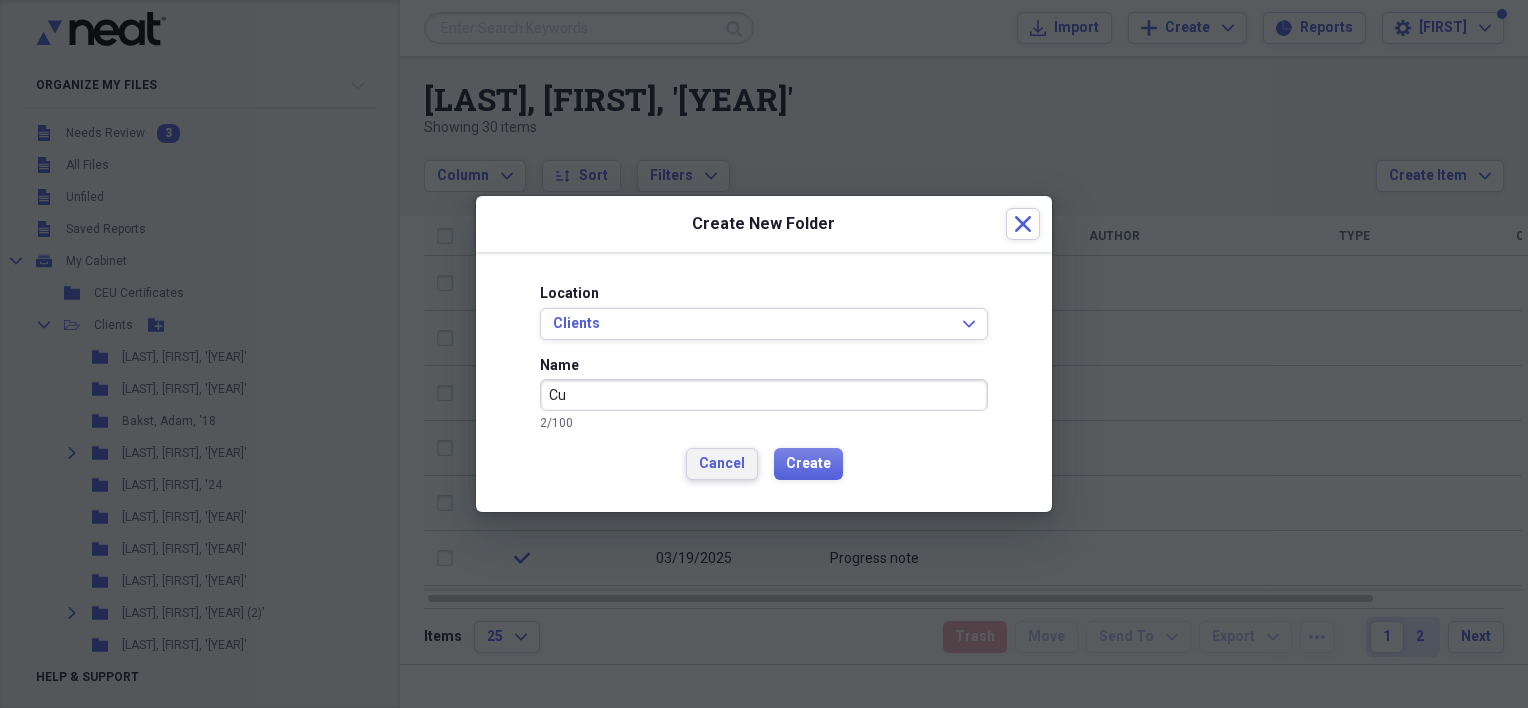 type on "Cu" 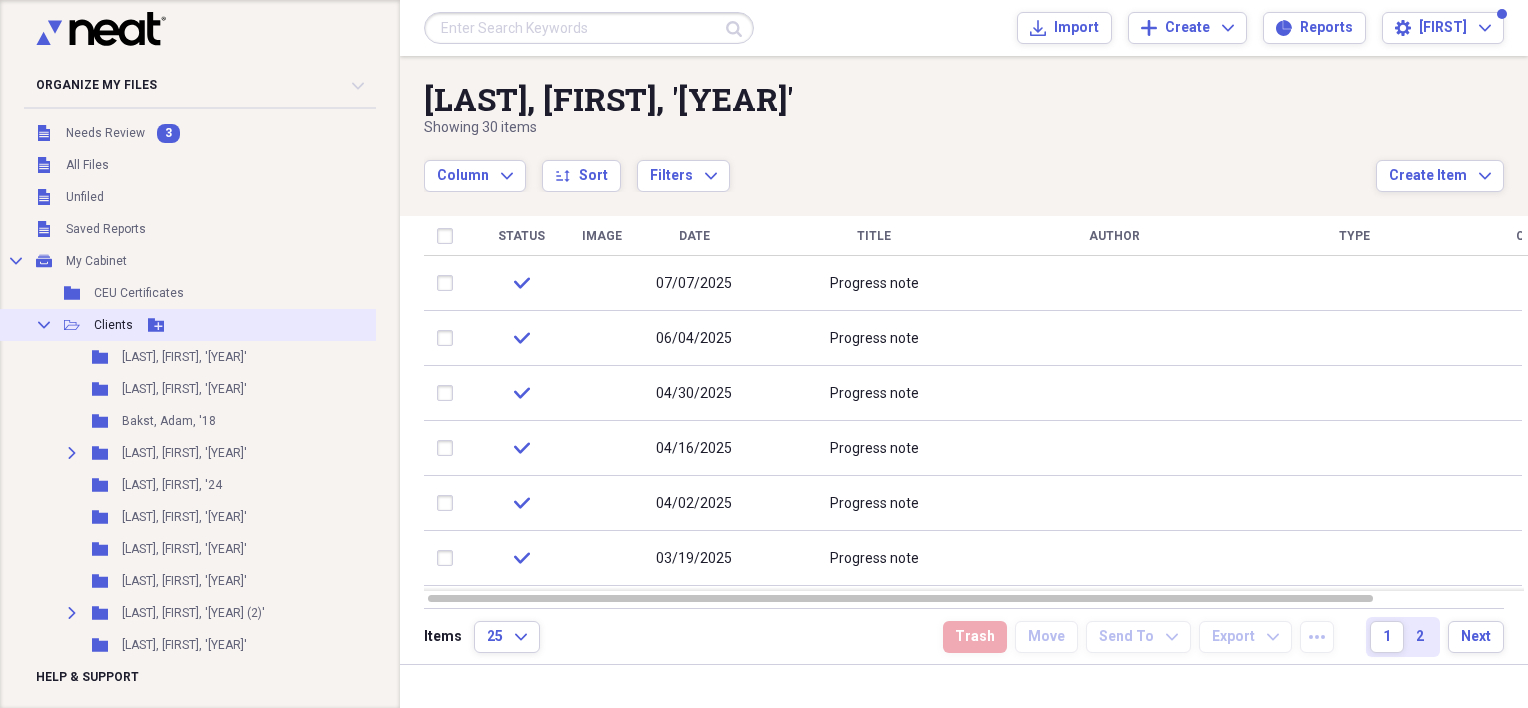 click 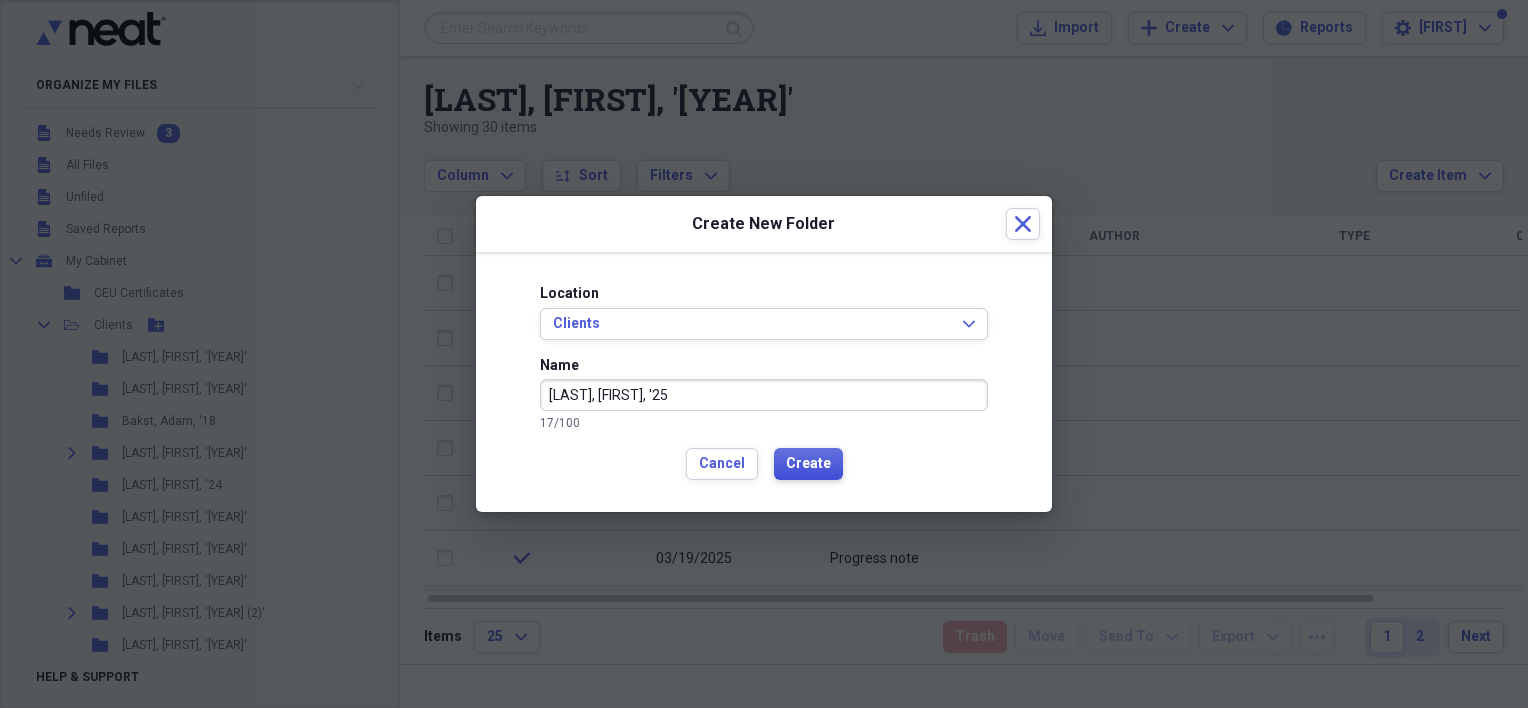 type on "[LAST], [FIRST], '25" 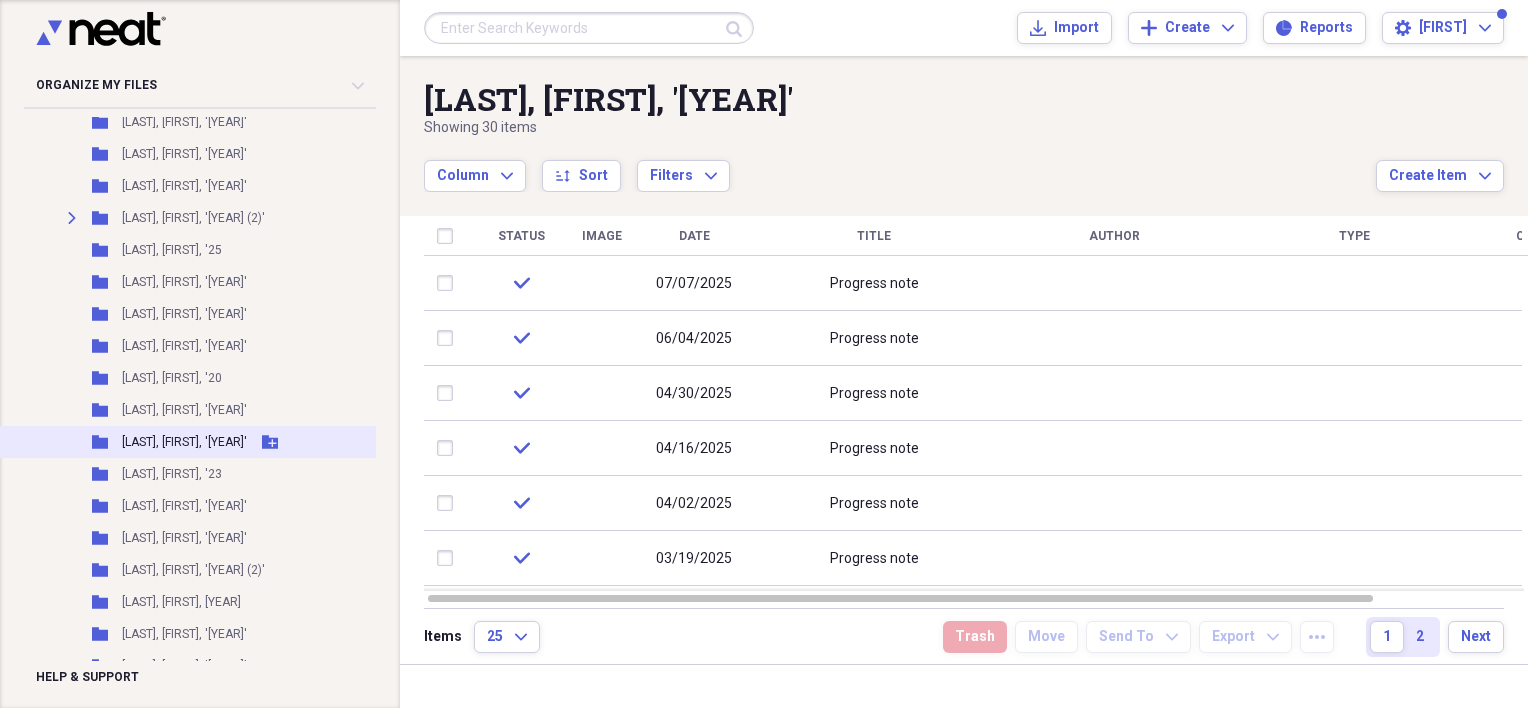 scroll, scrollTop: 400, scrollLeft: 0, axis: vertical 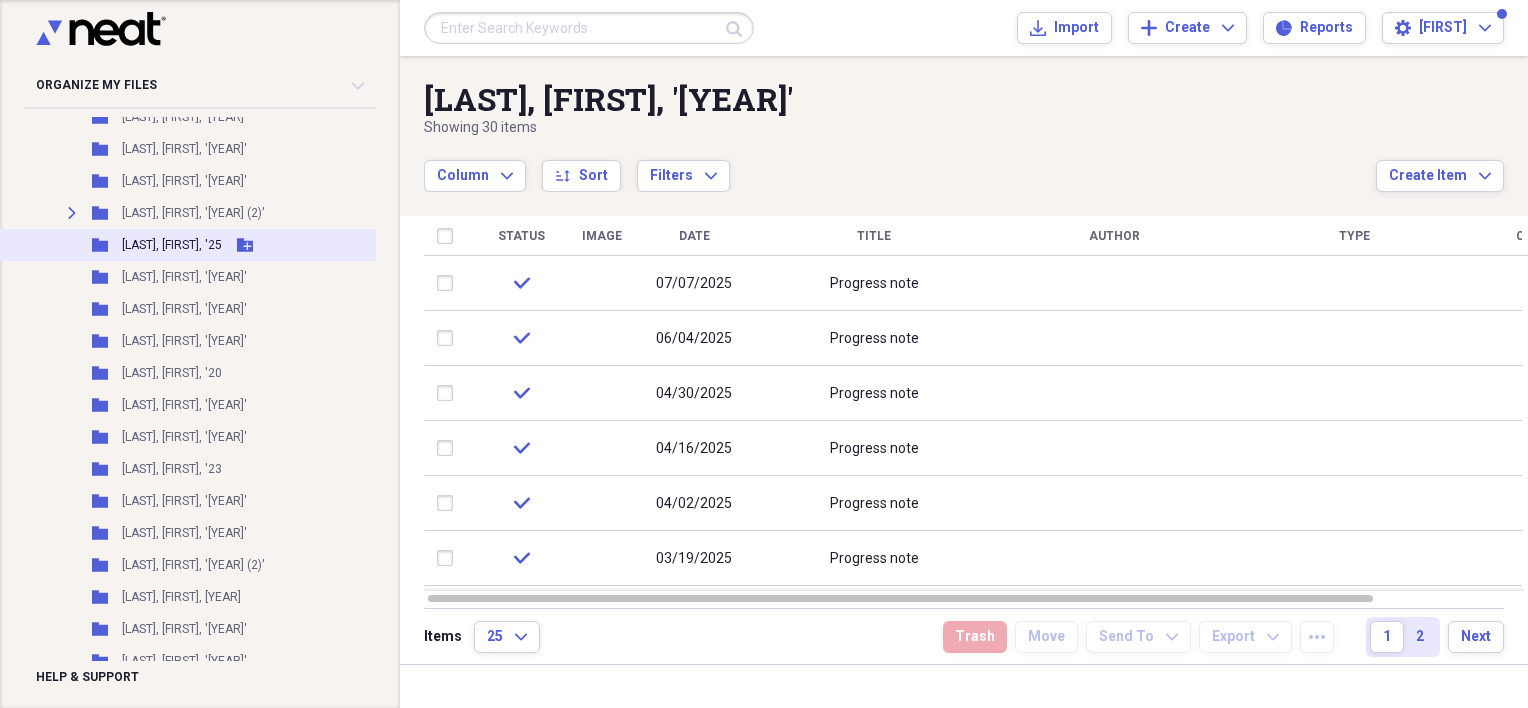 click on "[LAST], [FIRST], '25" at bounding box center (172, 245) 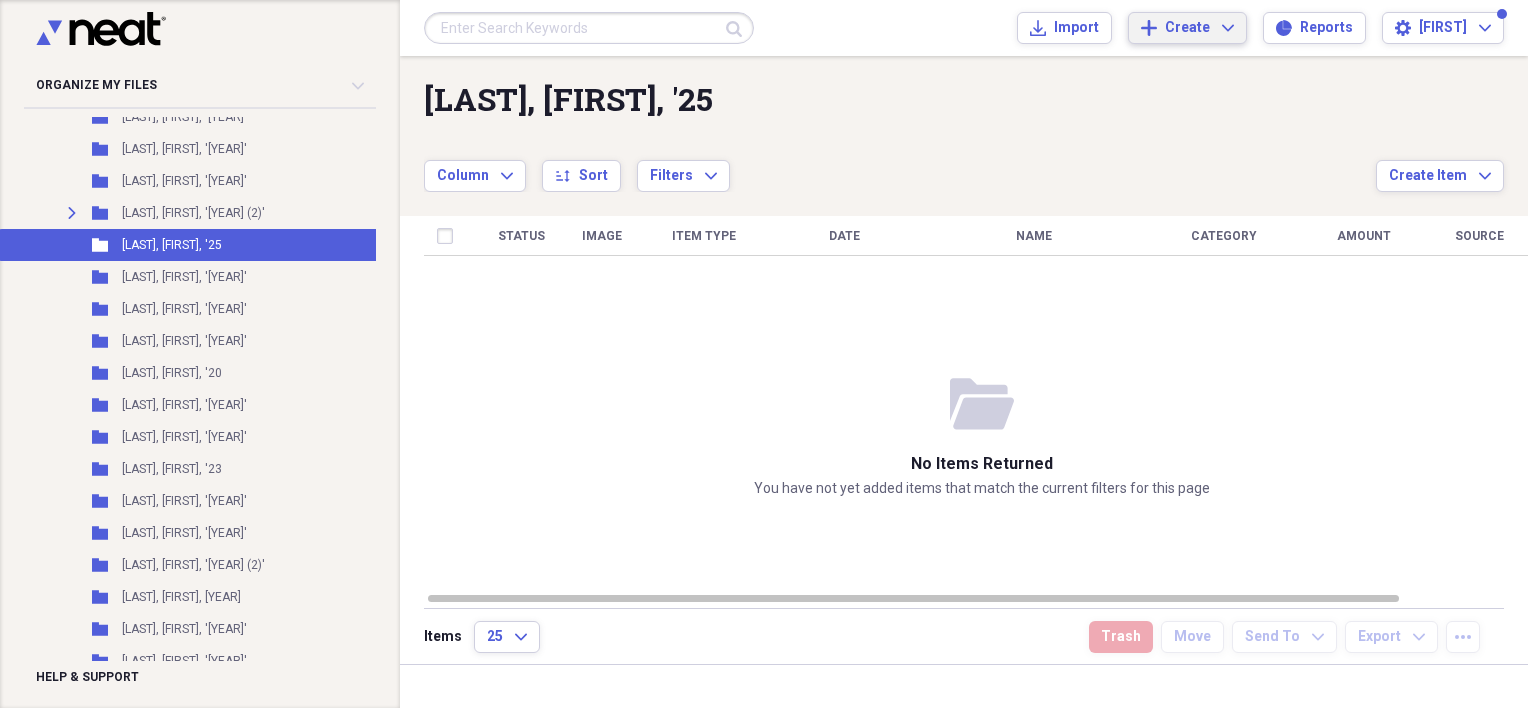 click on "Expand" 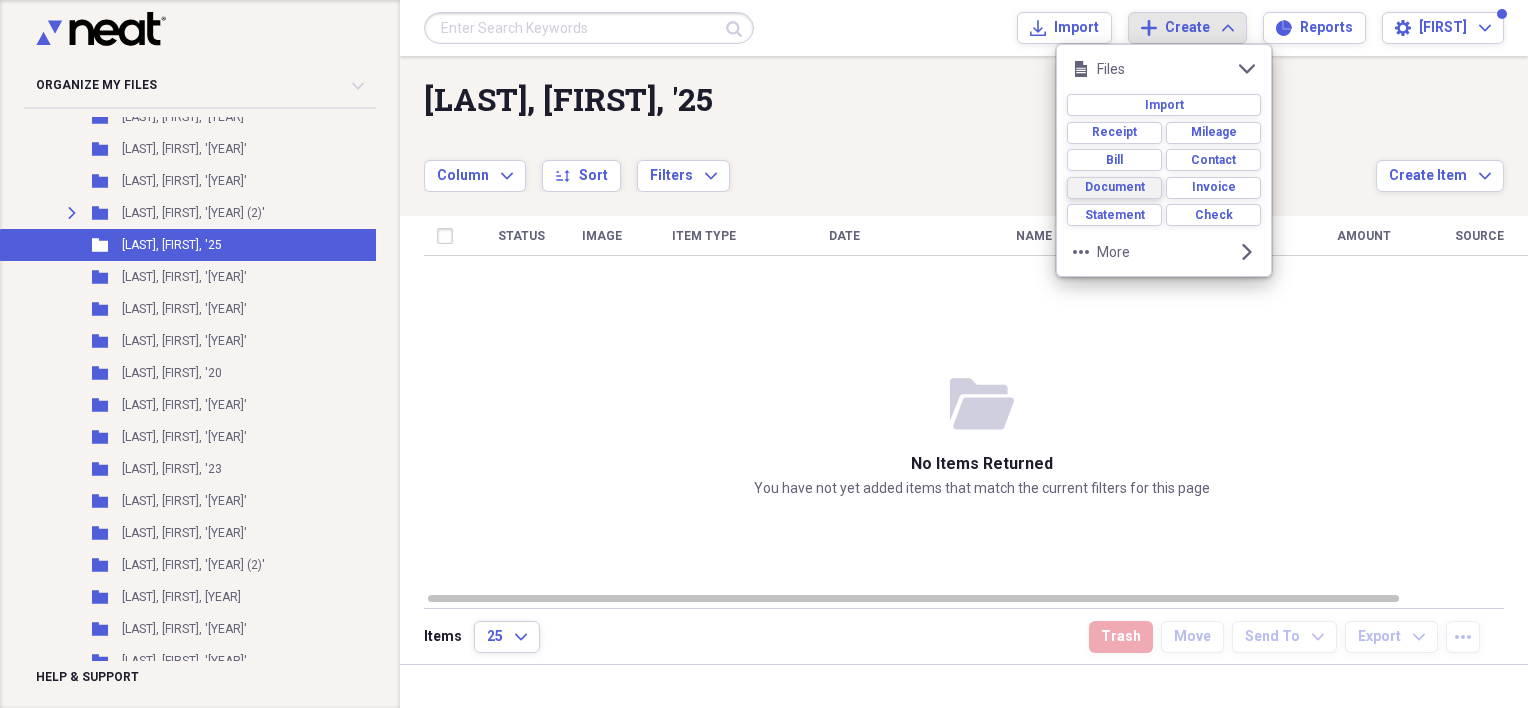click on "Document" at bounding box center [1115, 187] 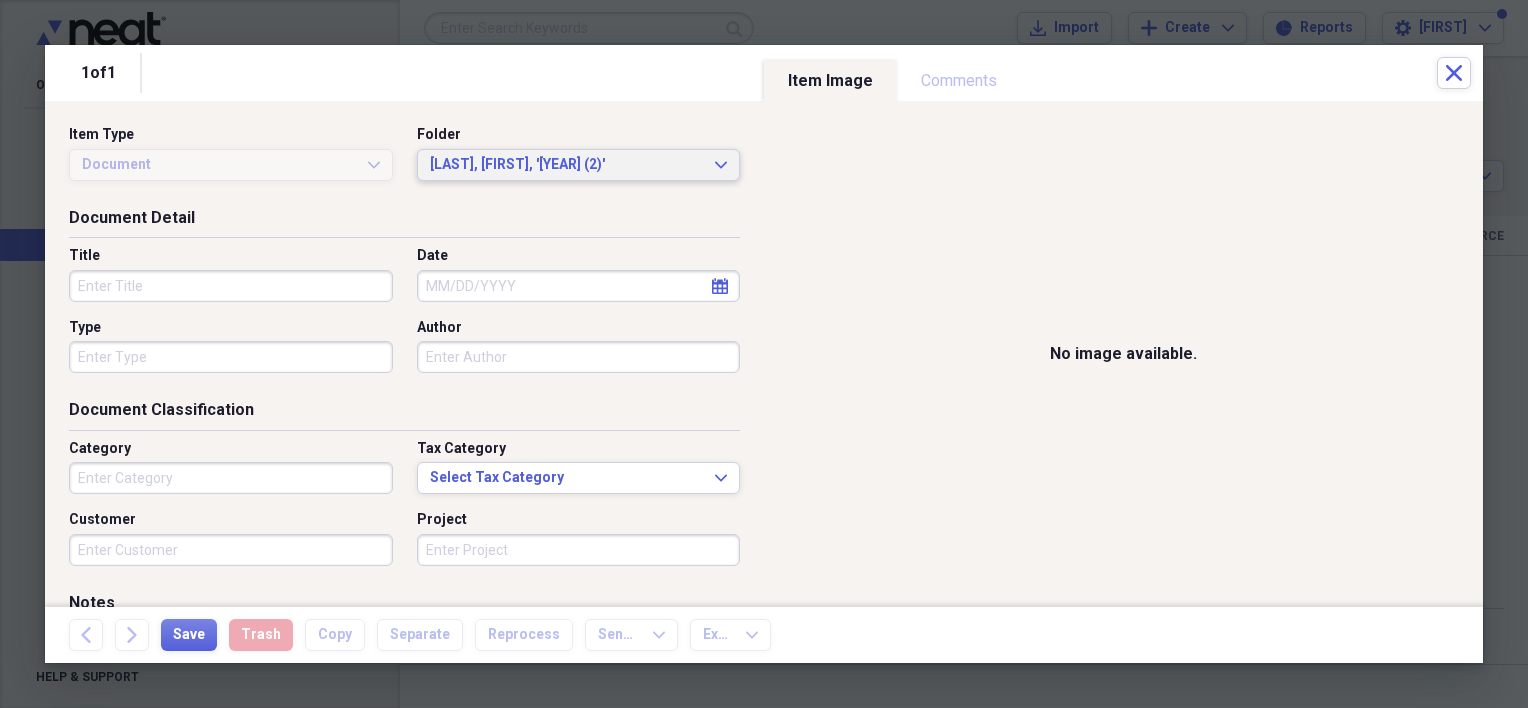 click on "Expand" 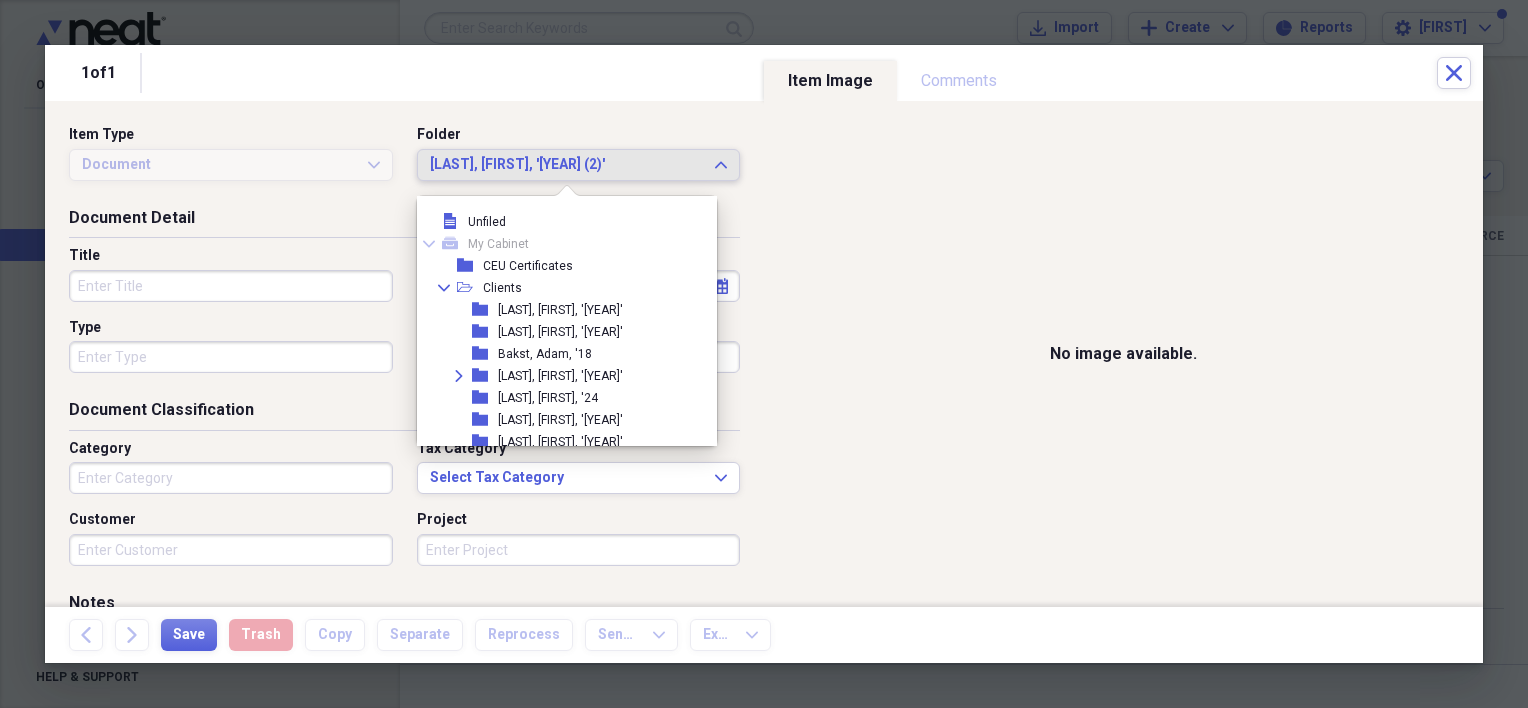 scroll, scrollTop: 164, scrollLeft: 0, axis: vertical 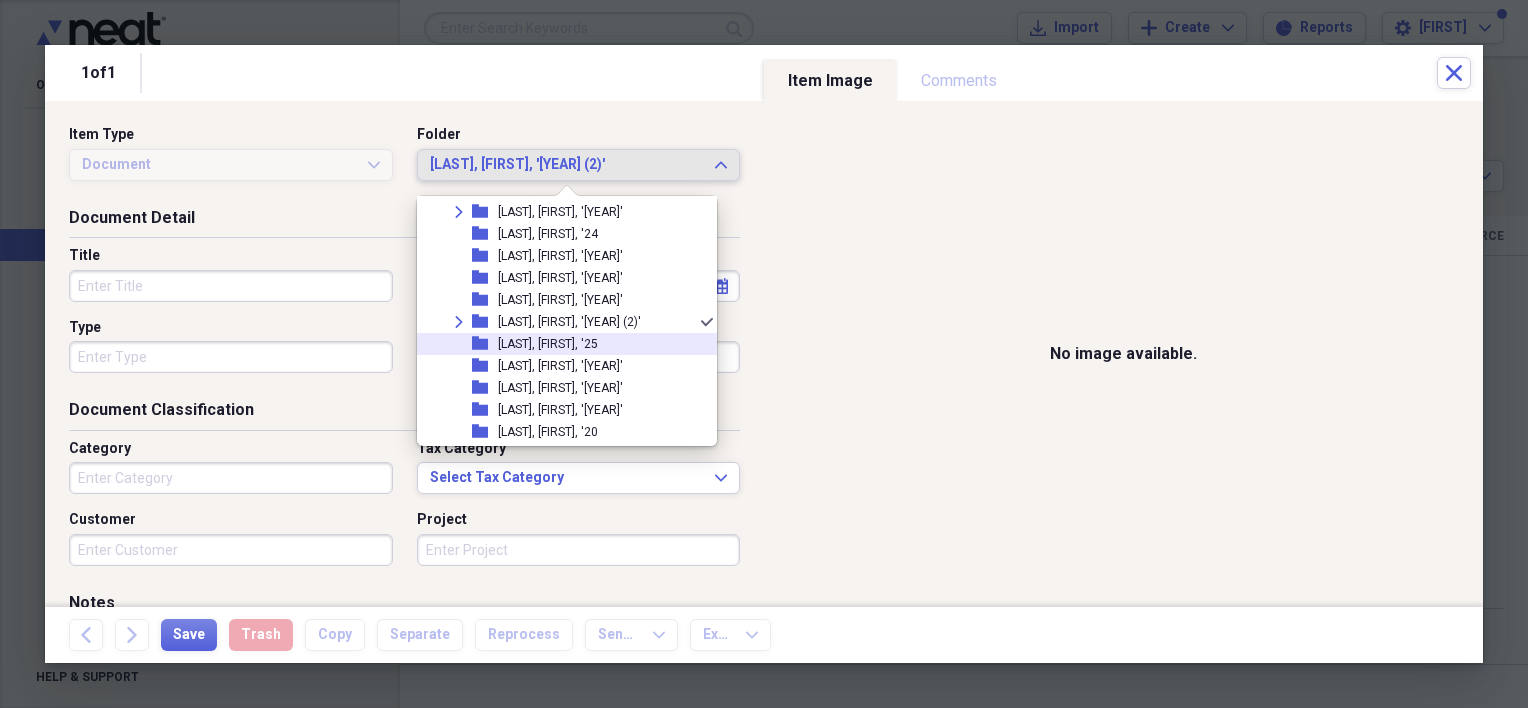 click on "[LAST], [FIRST], '25" at bounding box center [548, 344] 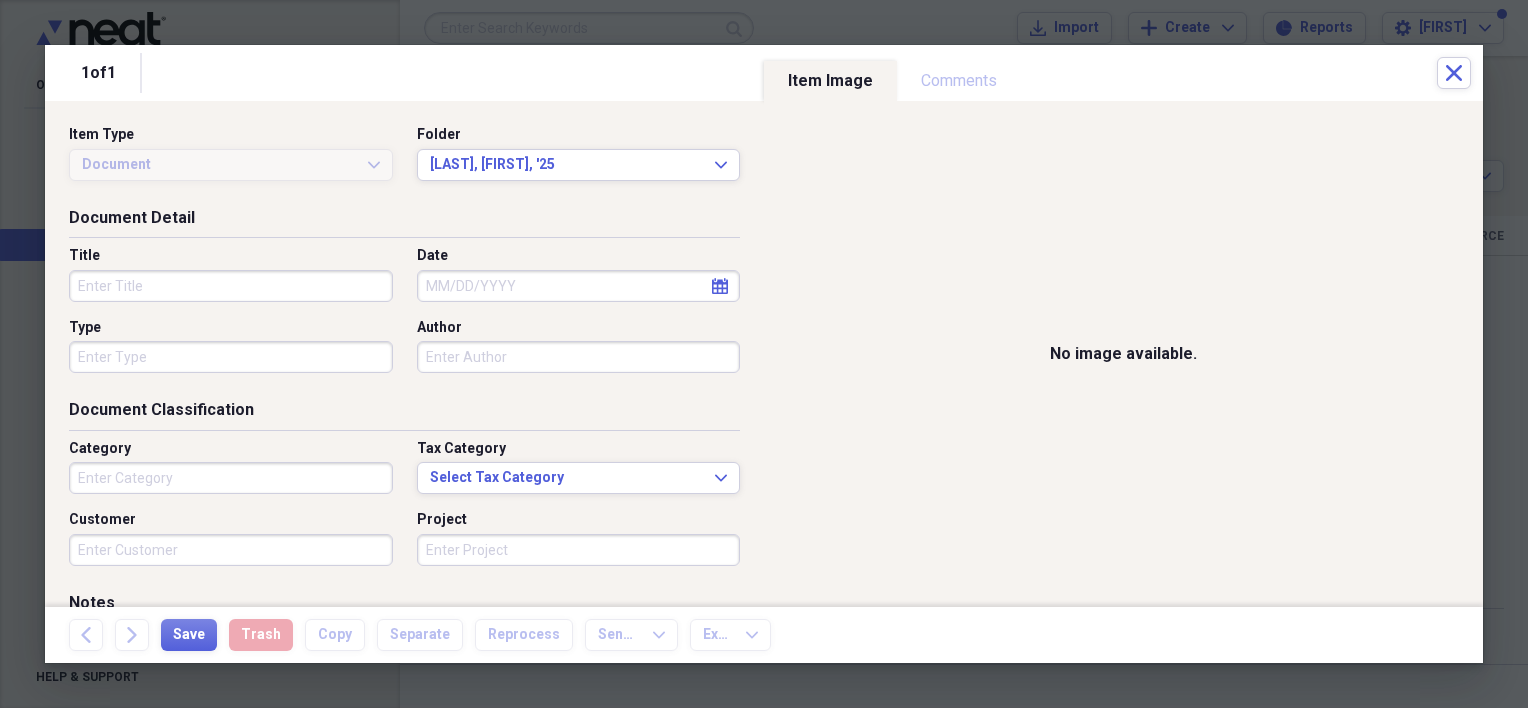 drag, startPoint x: 280, startPoint y: 288, endPoint x: 352, endPoint y: 277, distance: 72.835434 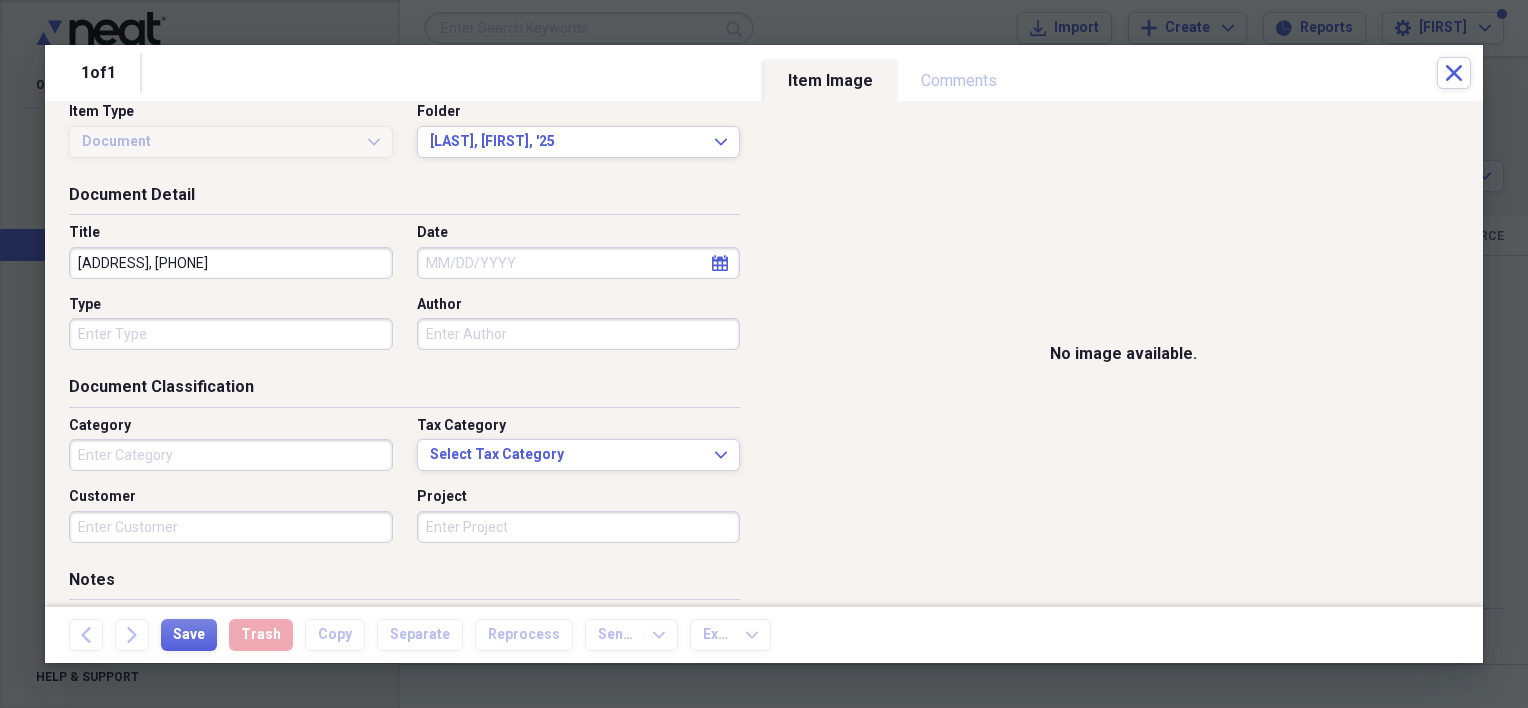 scroll, scrollTop: 0, scrollLeft: 0, axis: both 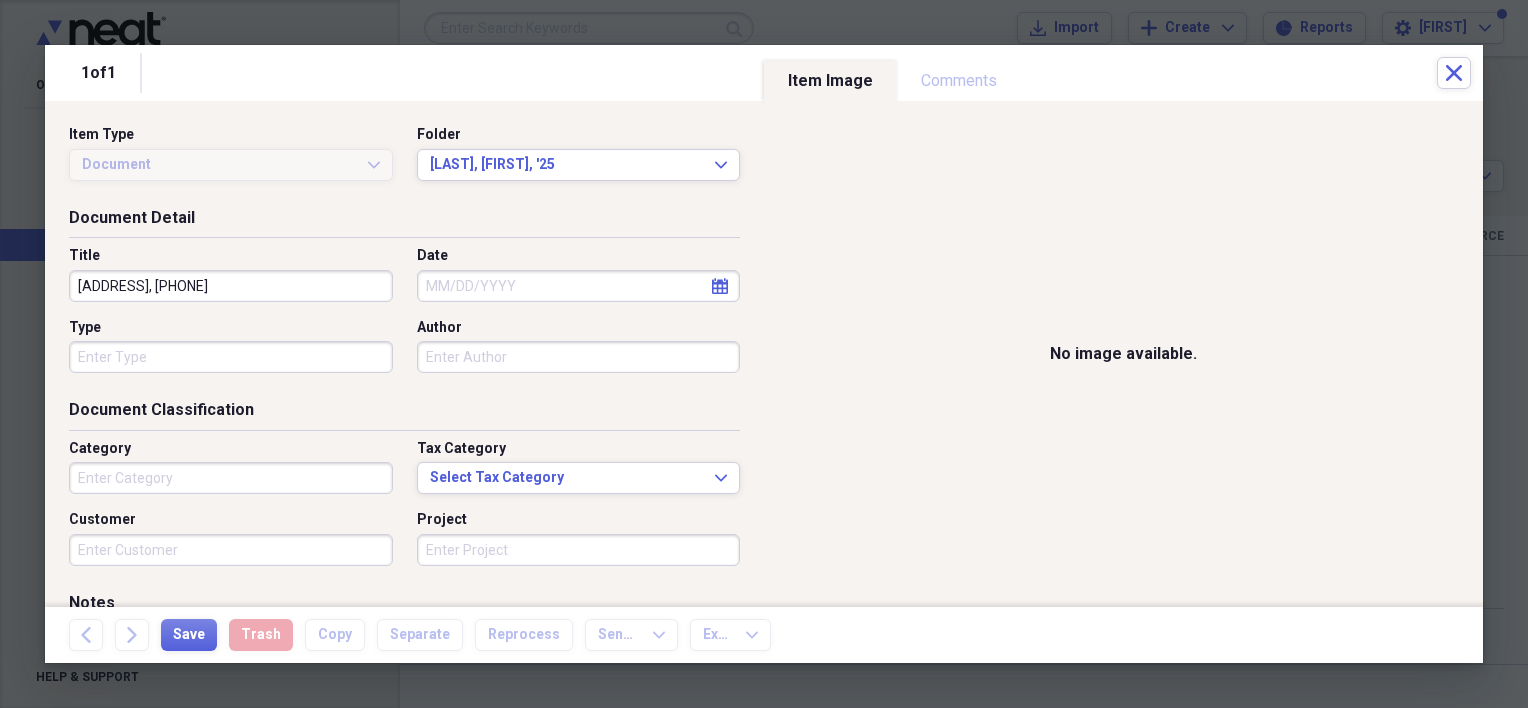 type on "[ADDRESS], [PHONE]" 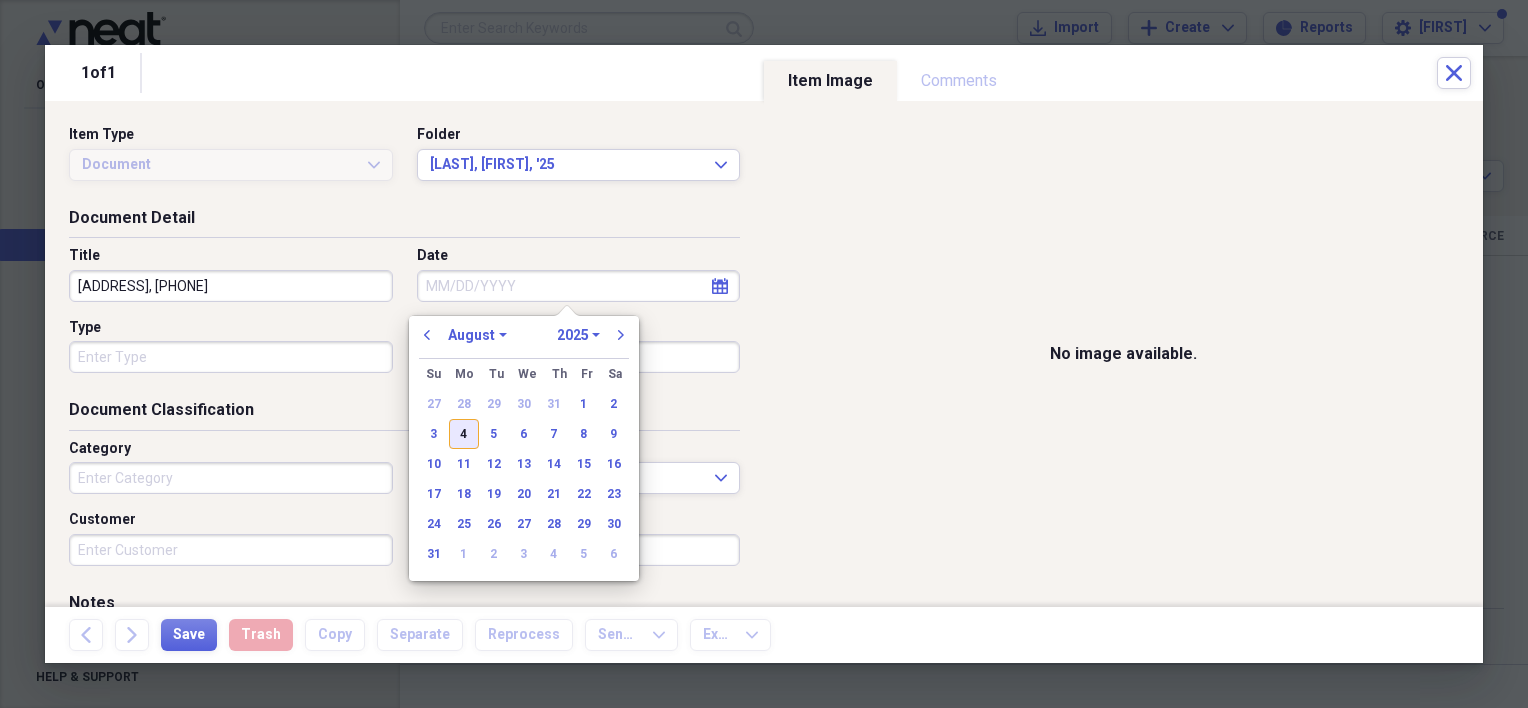 click on "4" at bounding box center (464, 434) 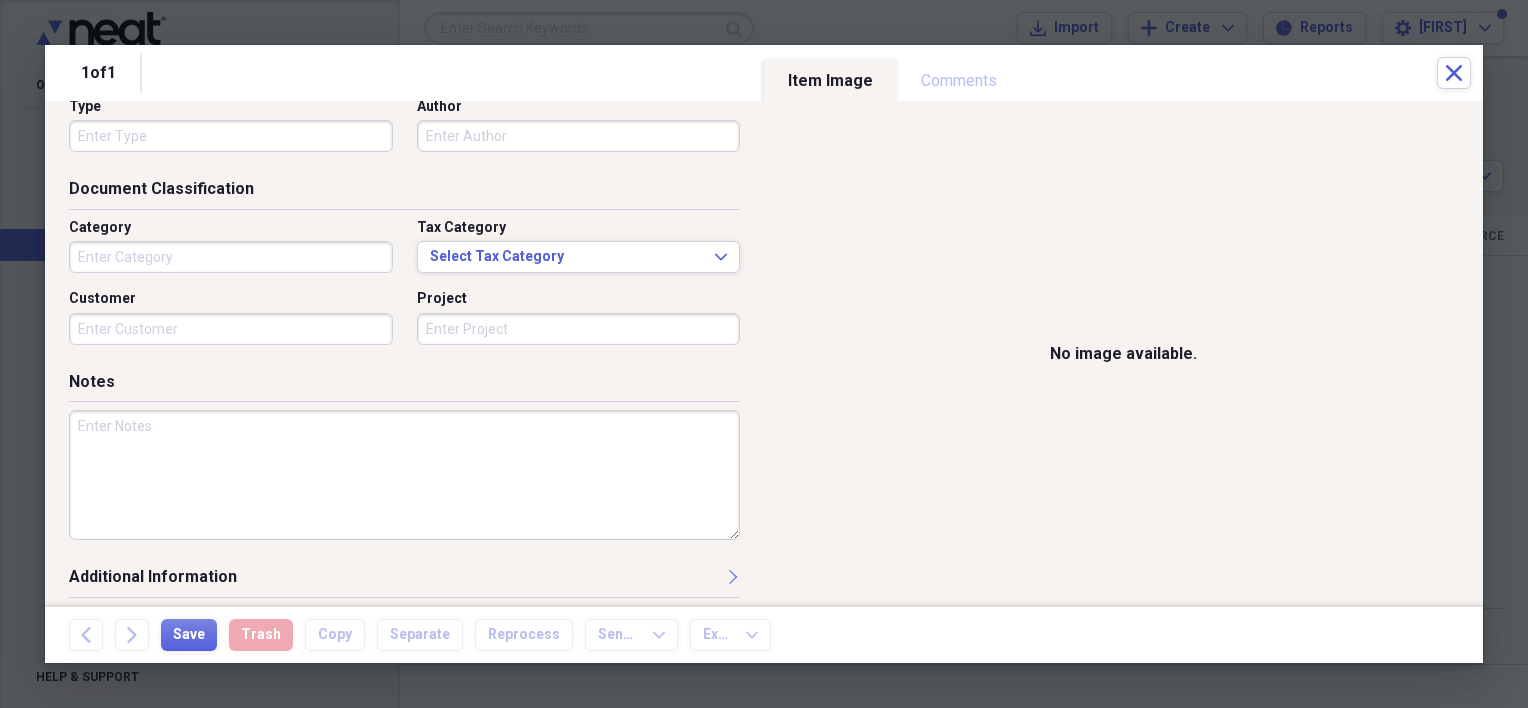 scroll, scrollTop: 228, scrollLeft: 0, axis: vertical 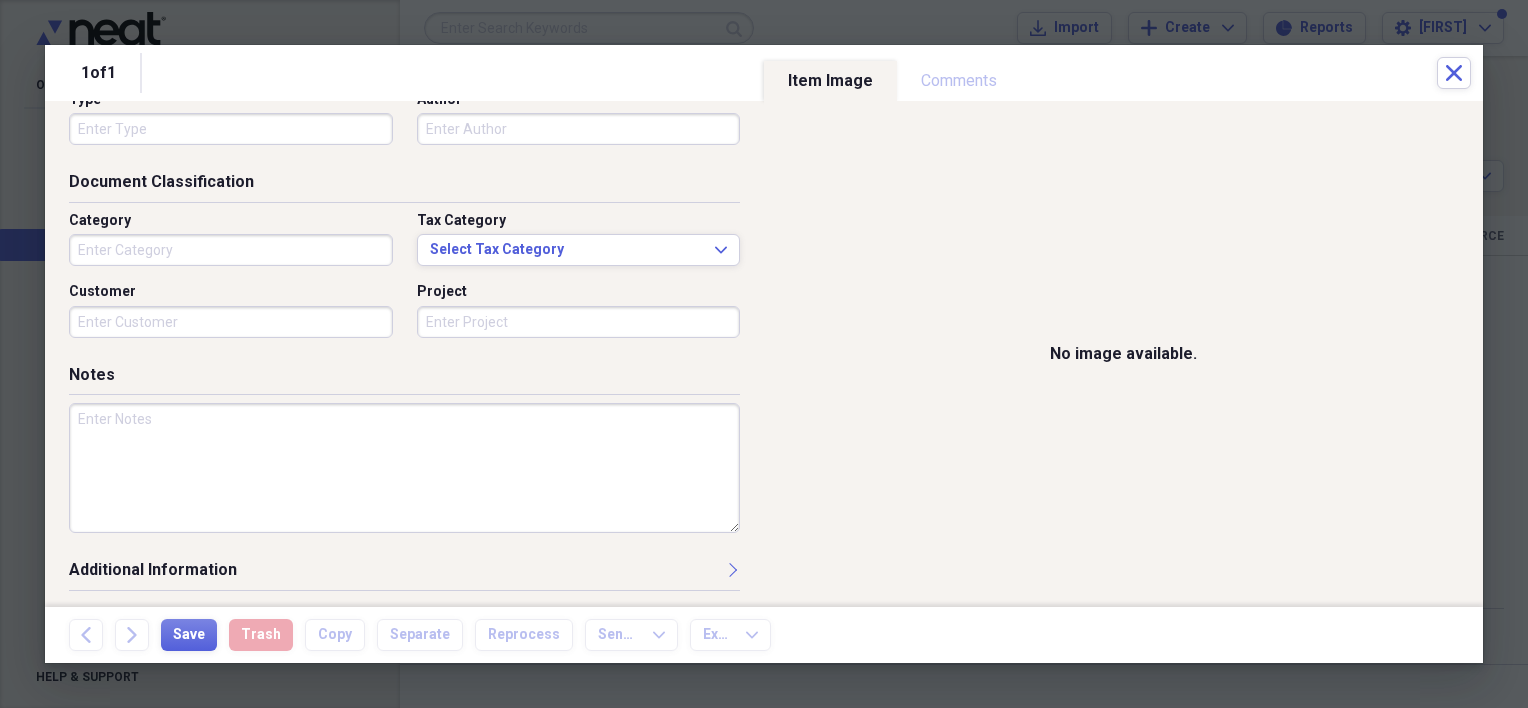 click at bounding box center [404, 468] 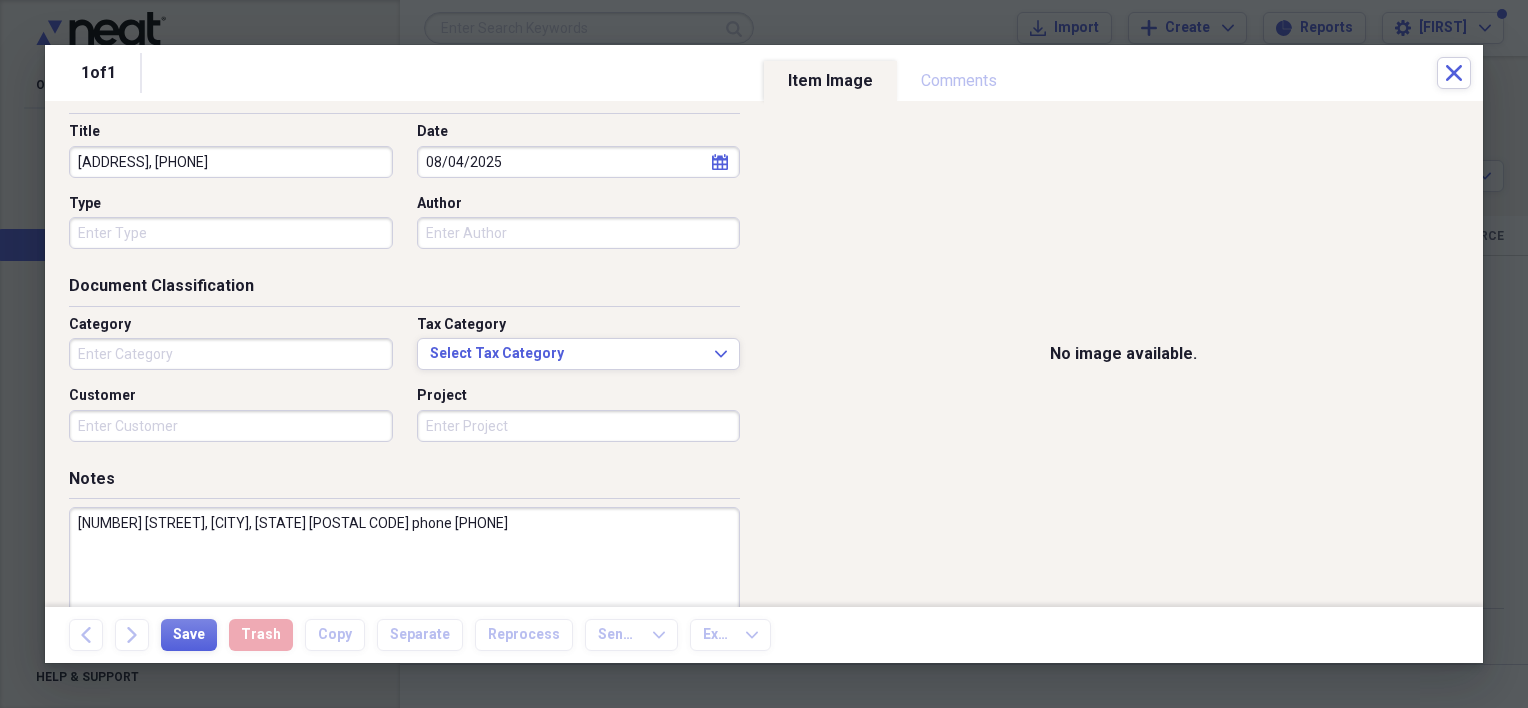scroll, scrollTop: 0, scrollLeft: 0, axis: both 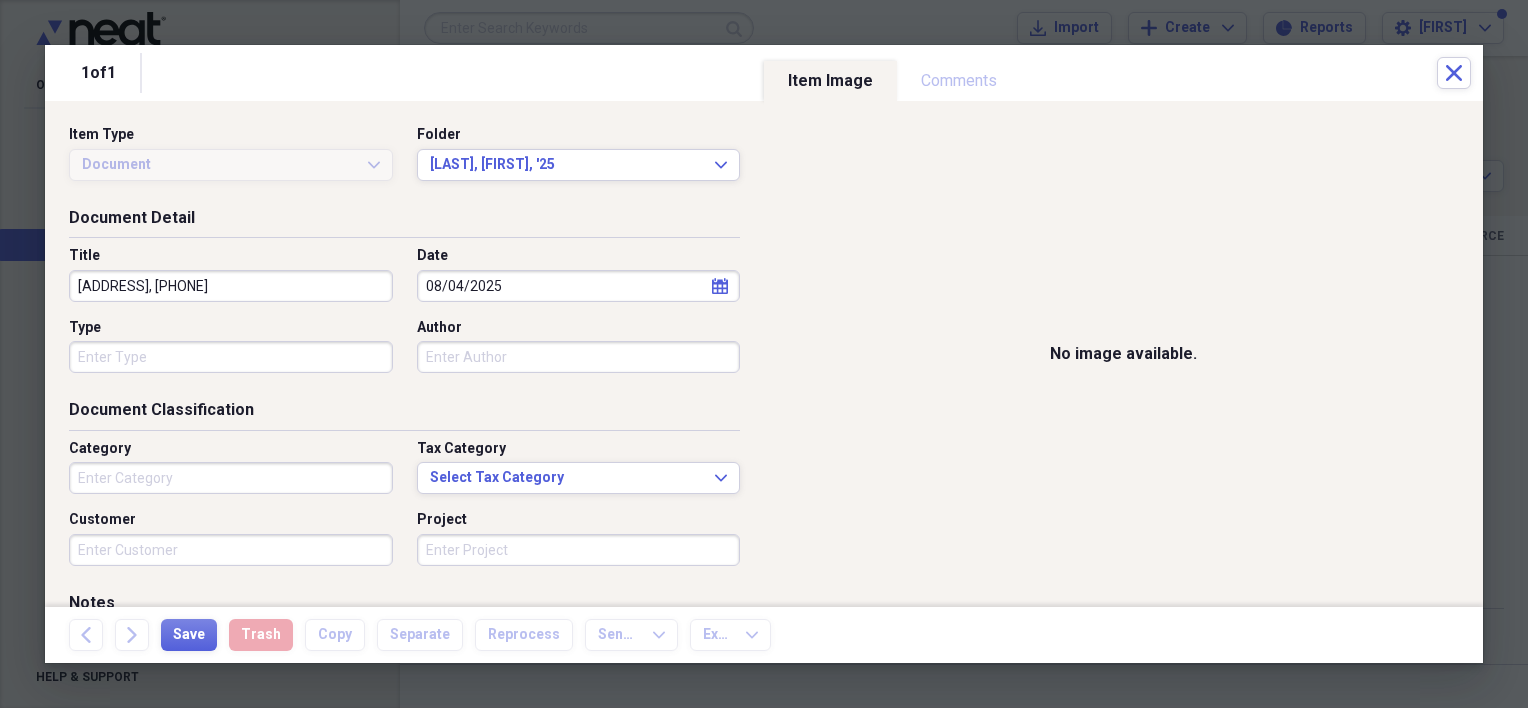 type on "[NUMBER] [STREET], [CITY], [STATE] [POSTAL CODE] phone [PHONE]" 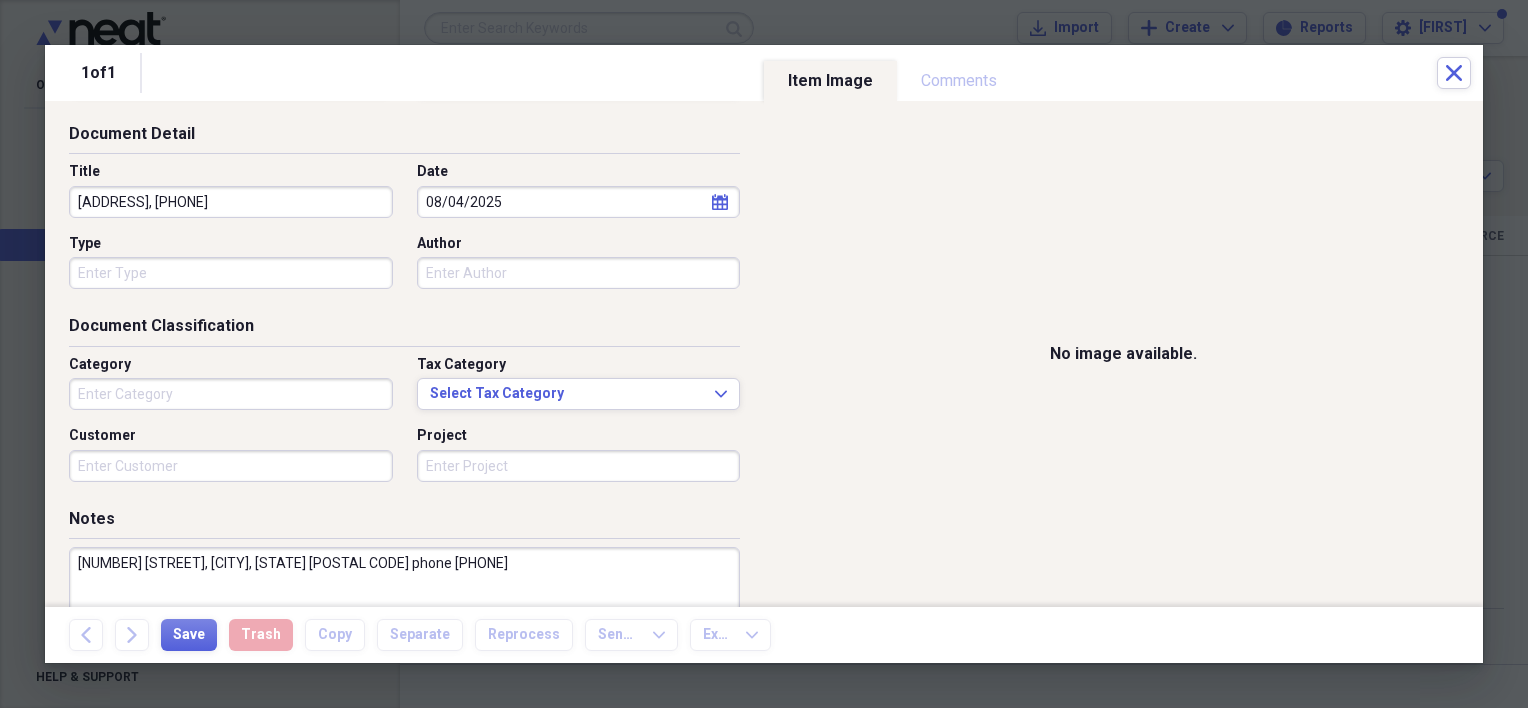 scroll, scrollTop: 228, scrollLeft: 0, axis: vertical 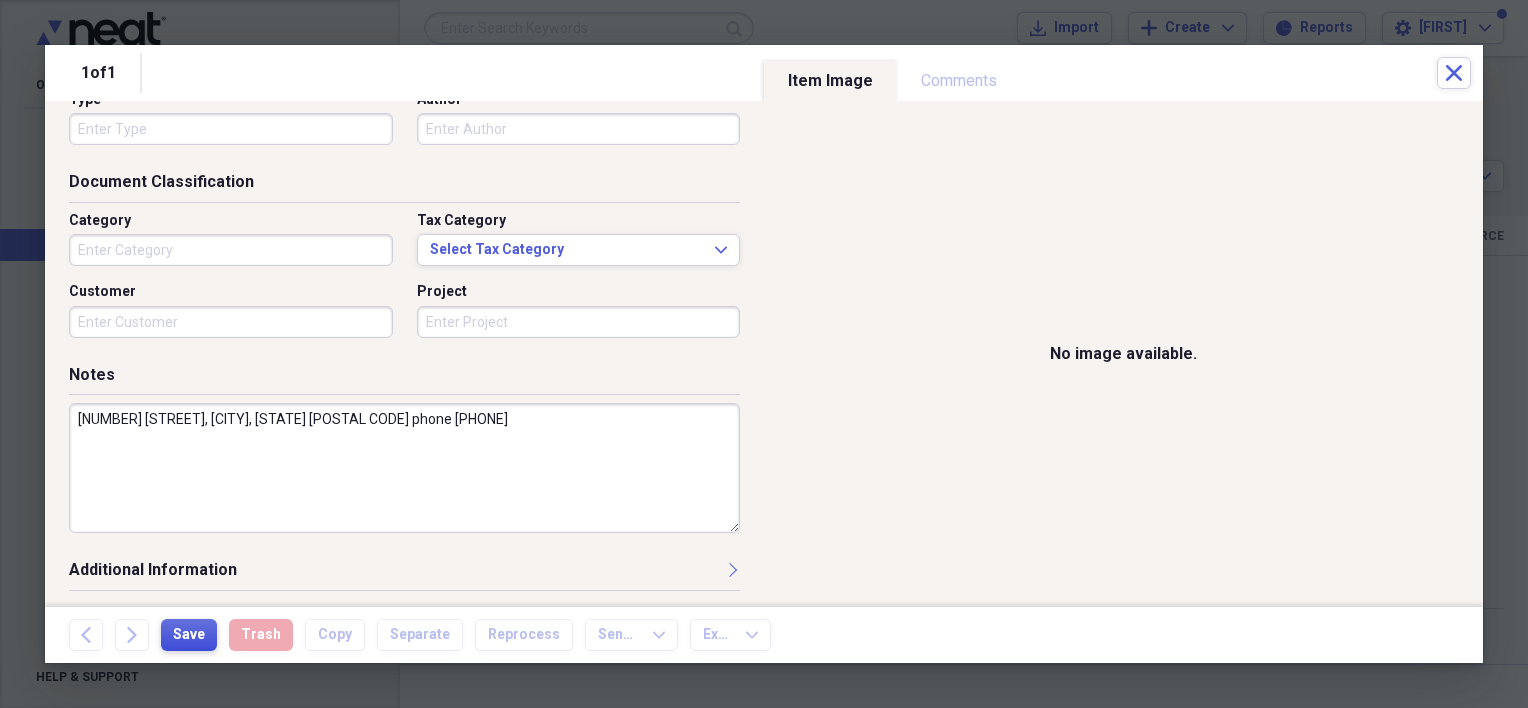 click on "Save" at bounding box center (189, 635) 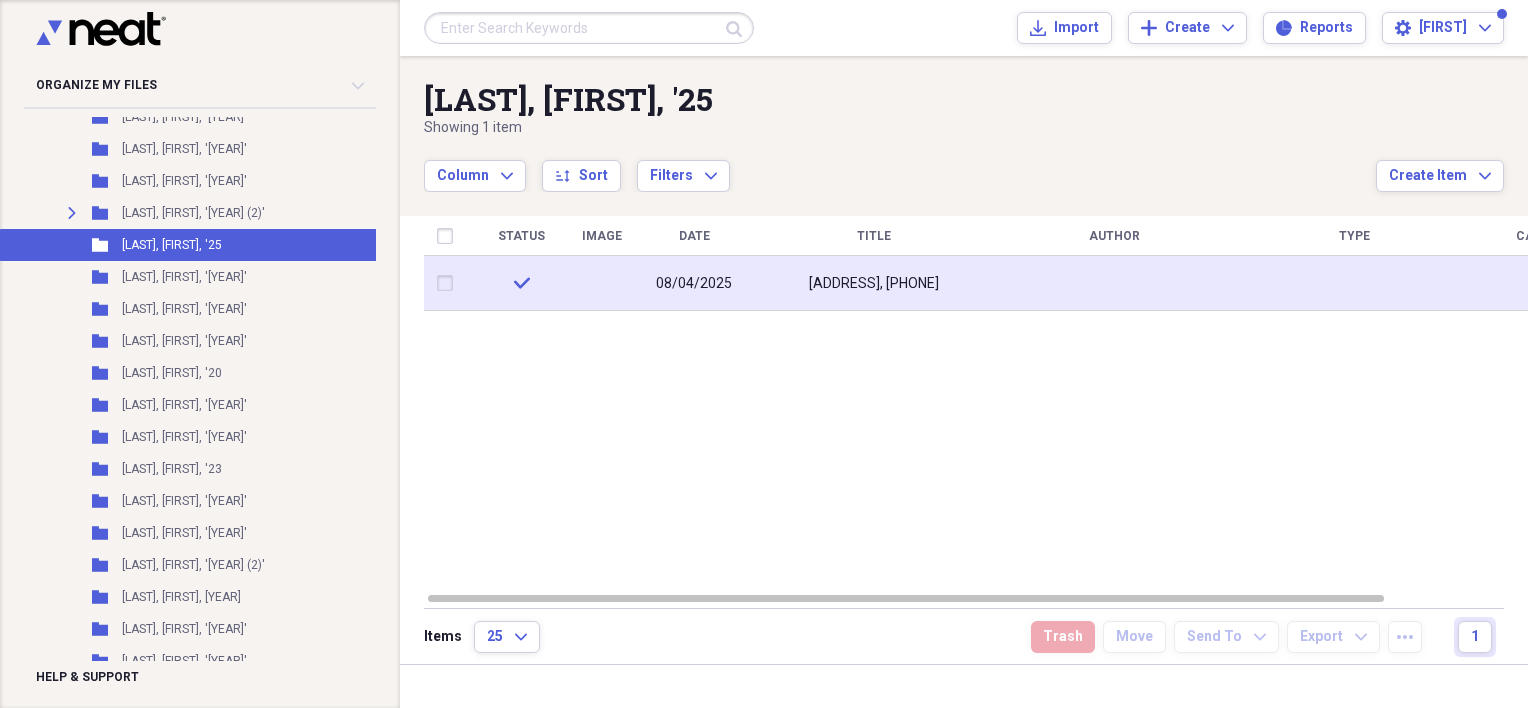 click on "[ADDRESS], [PHONE]" at bounding box center (874, 284) 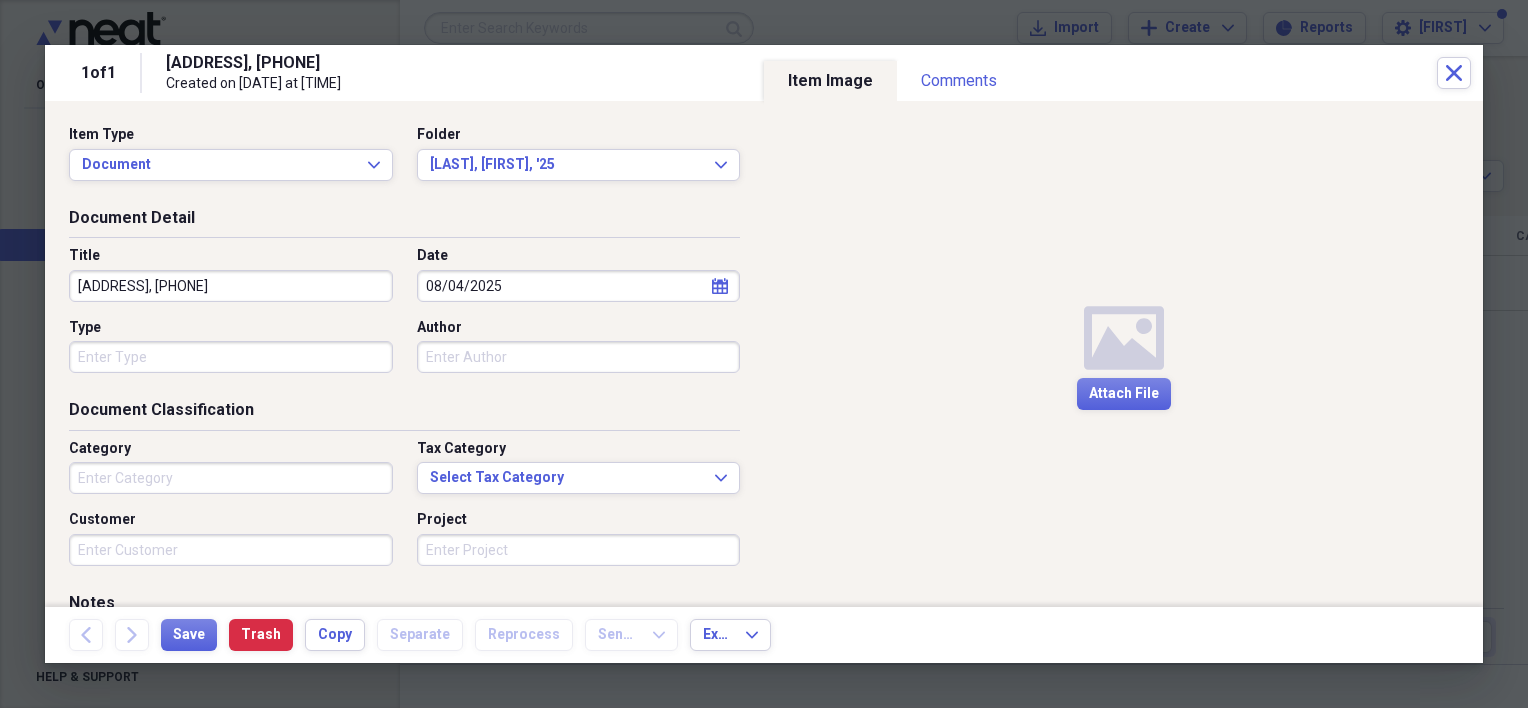 click on "[ADDRESS], [PHONE]" at bounding box center [231, 286] 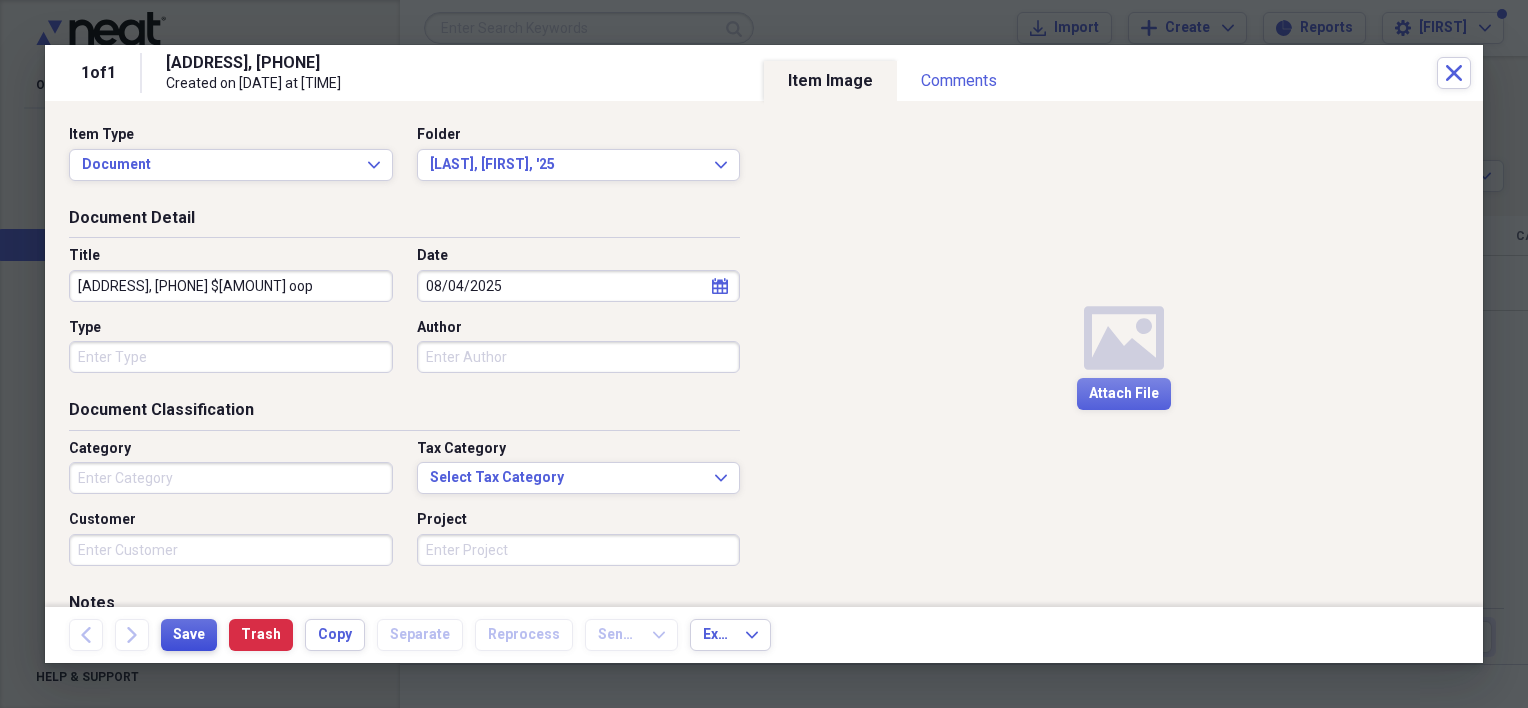 click on "Save" at bounding box center (189, 635) 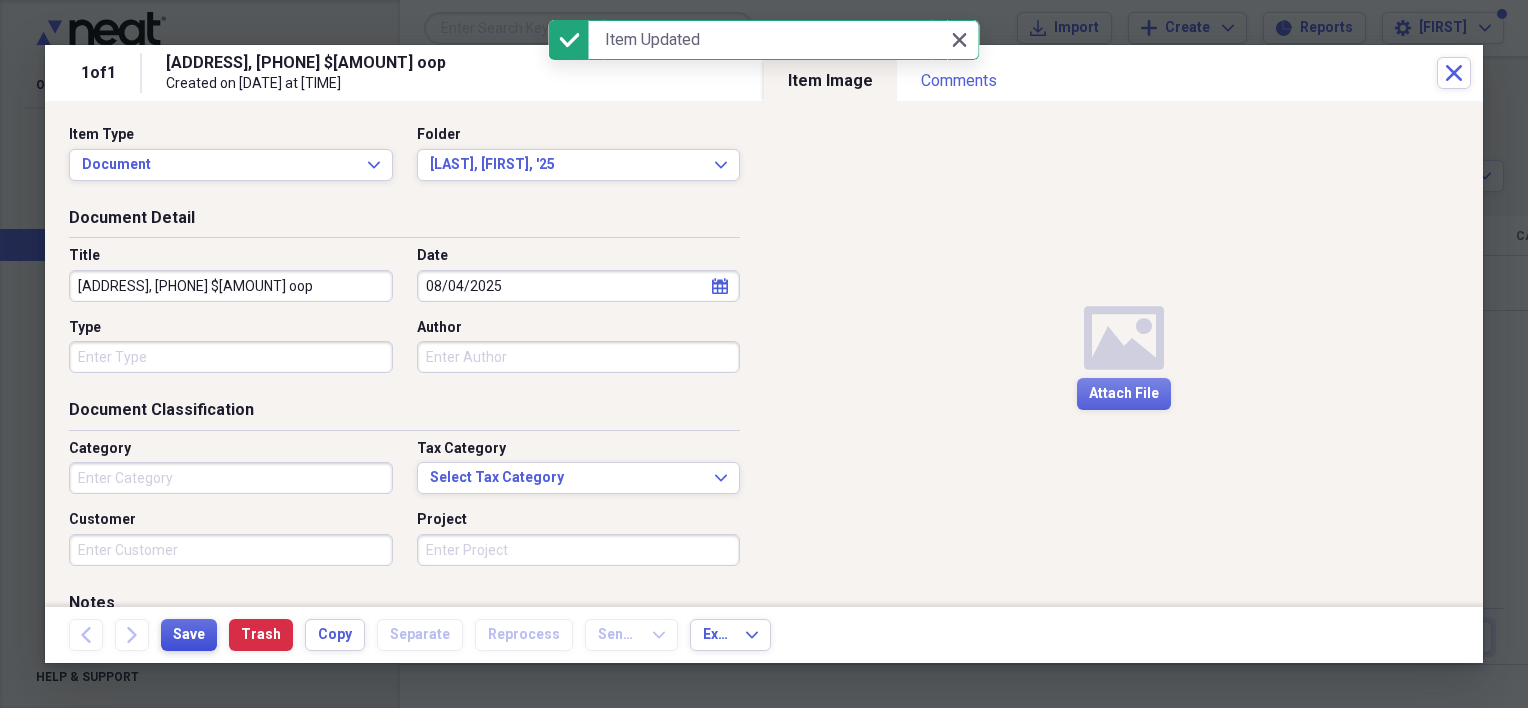 type on "[ADDRESS], [PHONE] $[AMOUNT] oop" 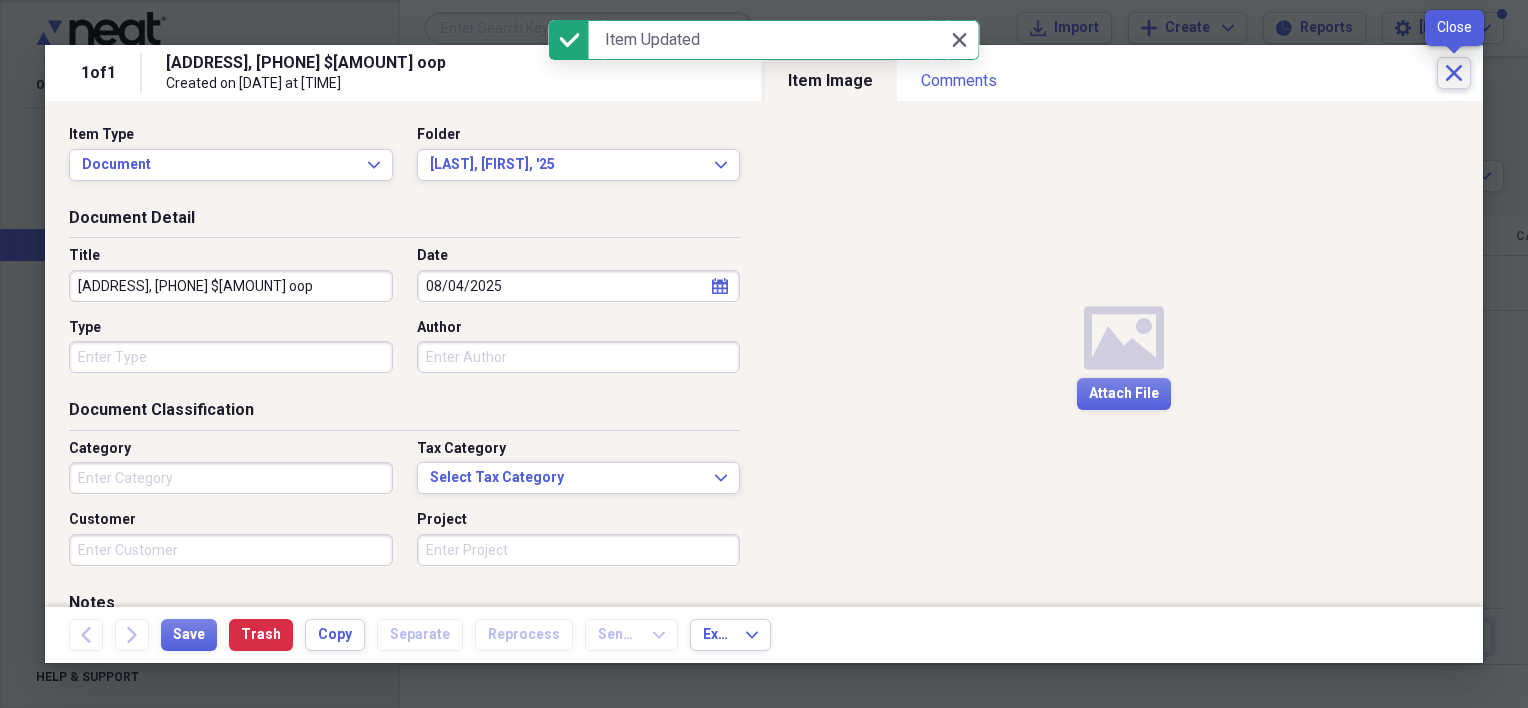 click on "Close" at bounding box center (1454, 73) 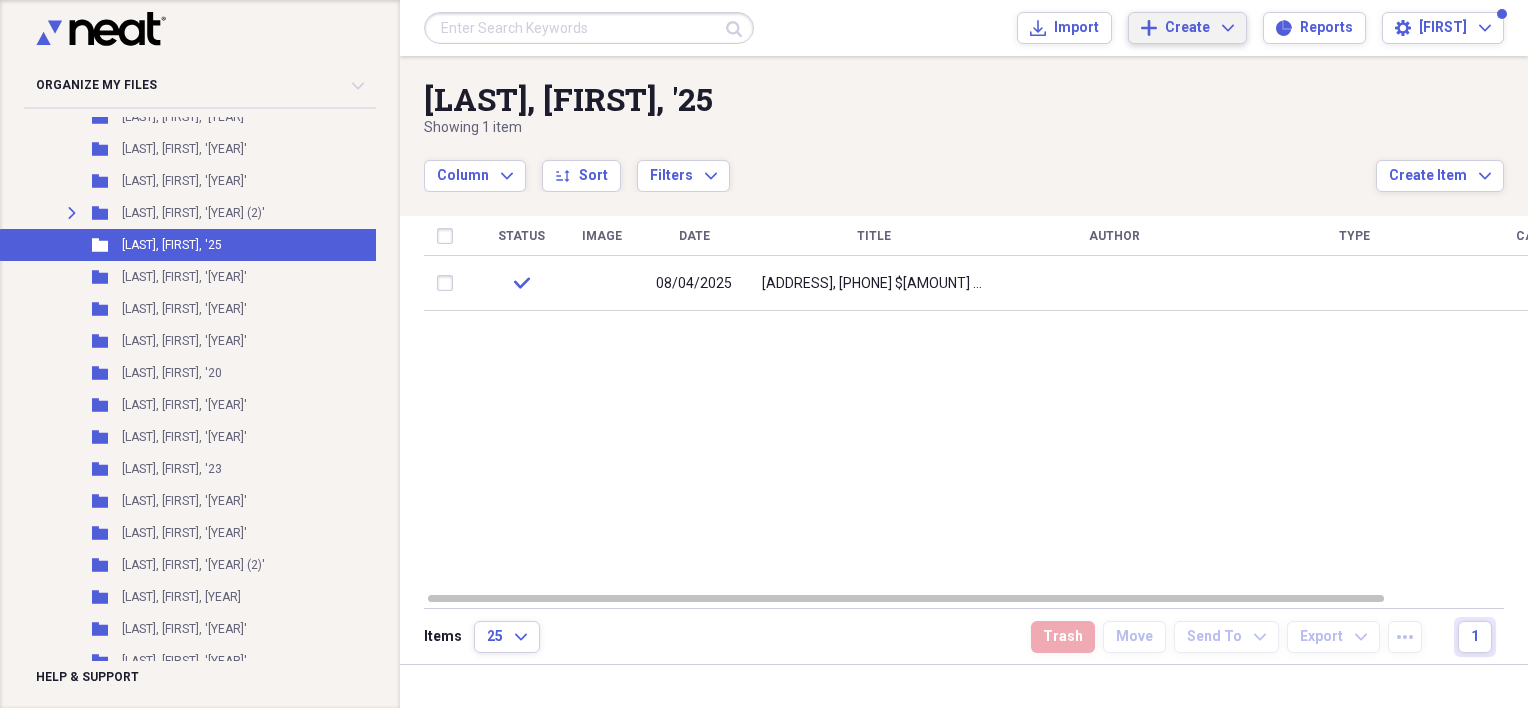 click on "Expand" 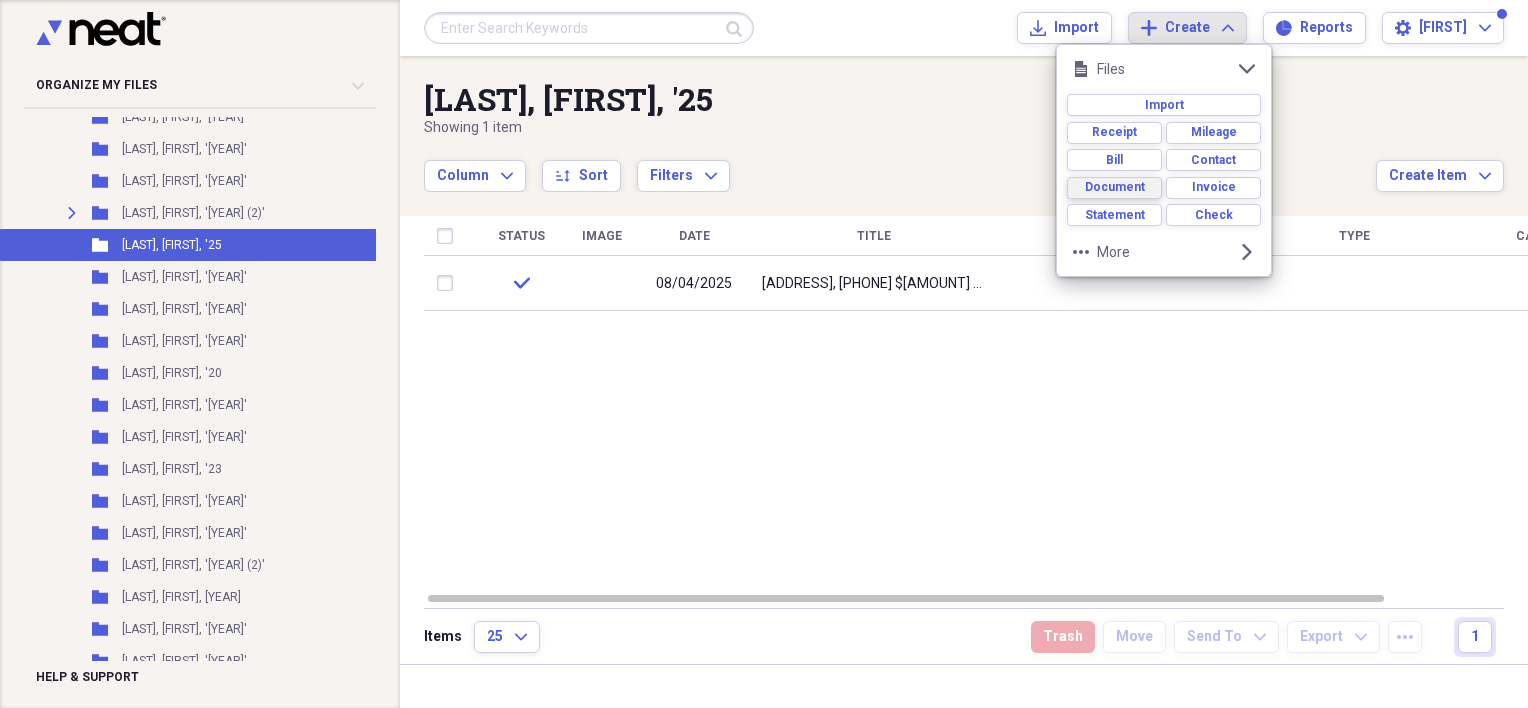 click on "Document" at bounding box center [1115, 187] 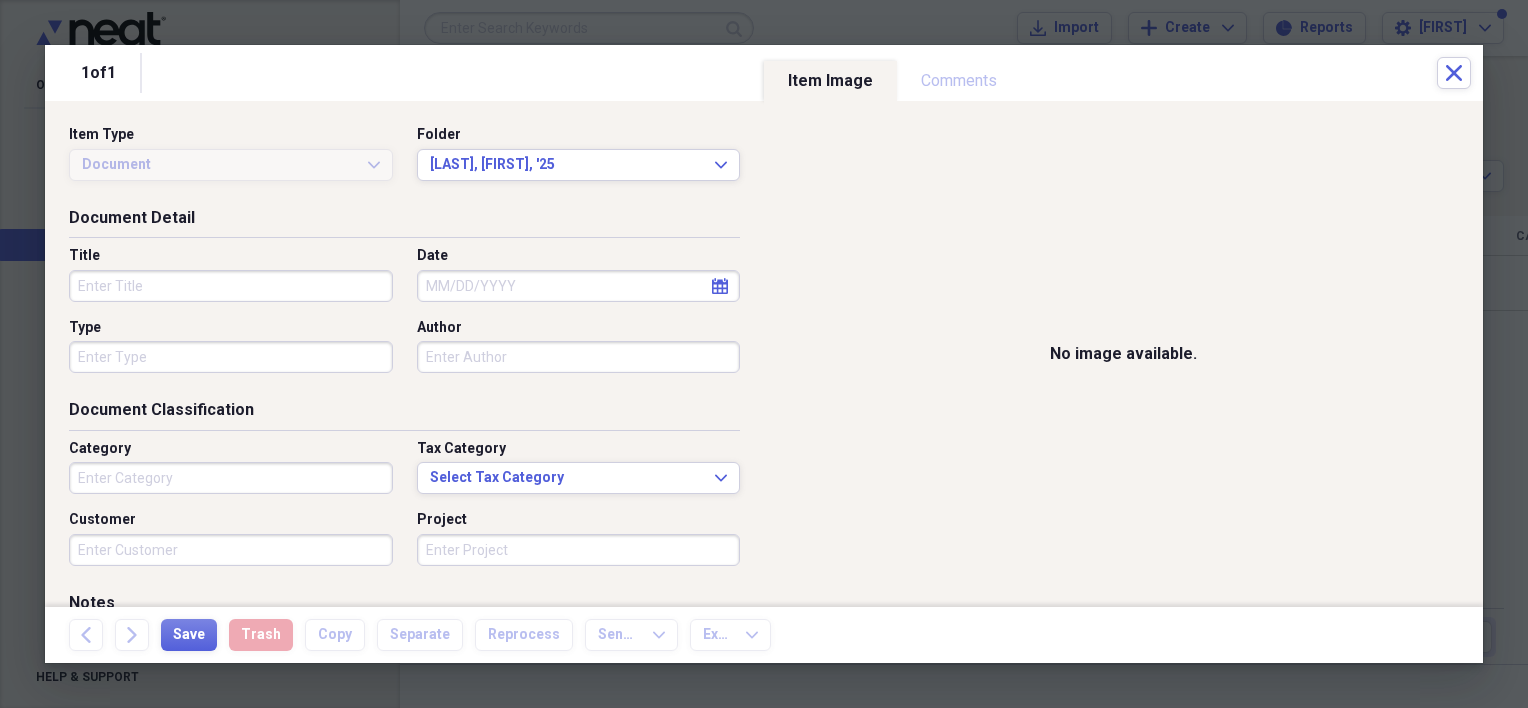 click on "calendar Calendar" at bounding box center (720, 286) 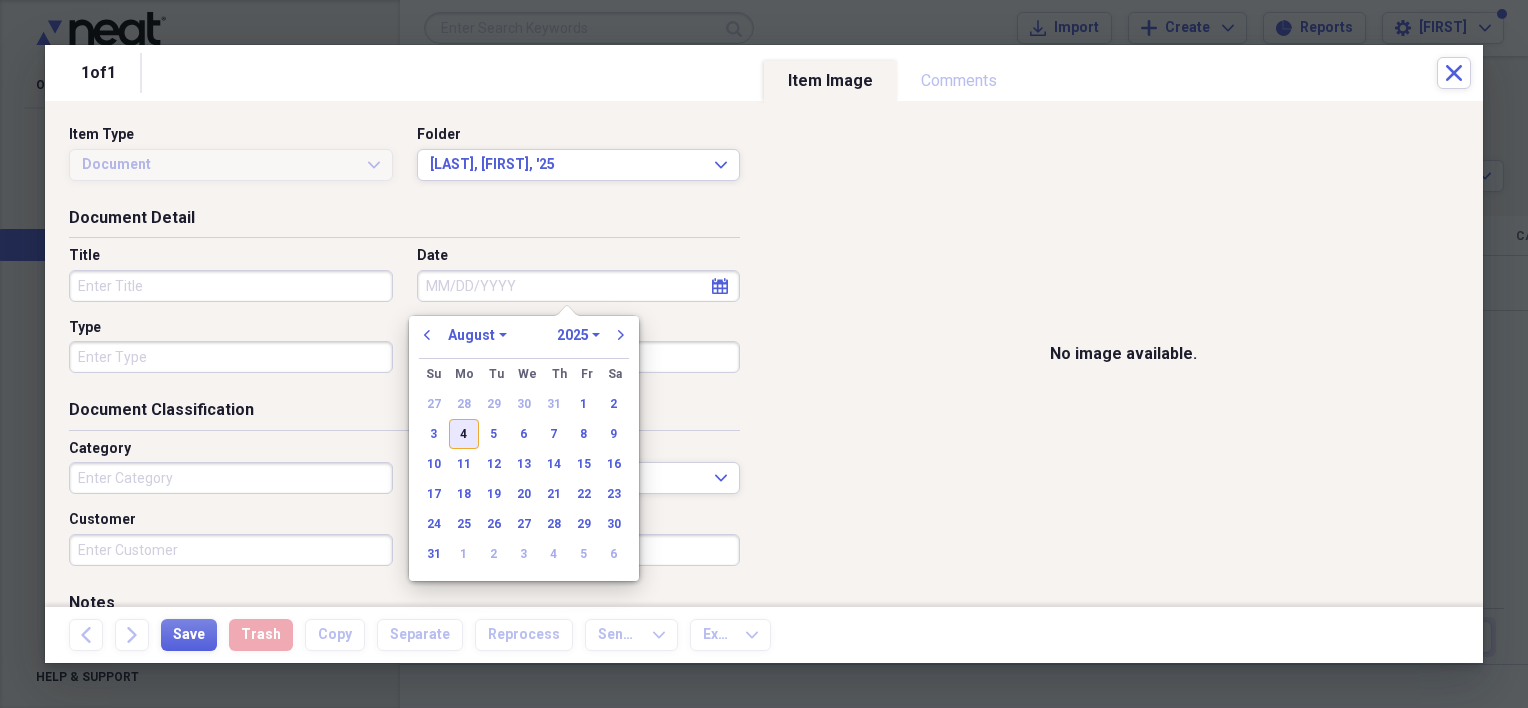 click on "4" at bounding box center (464, 434) 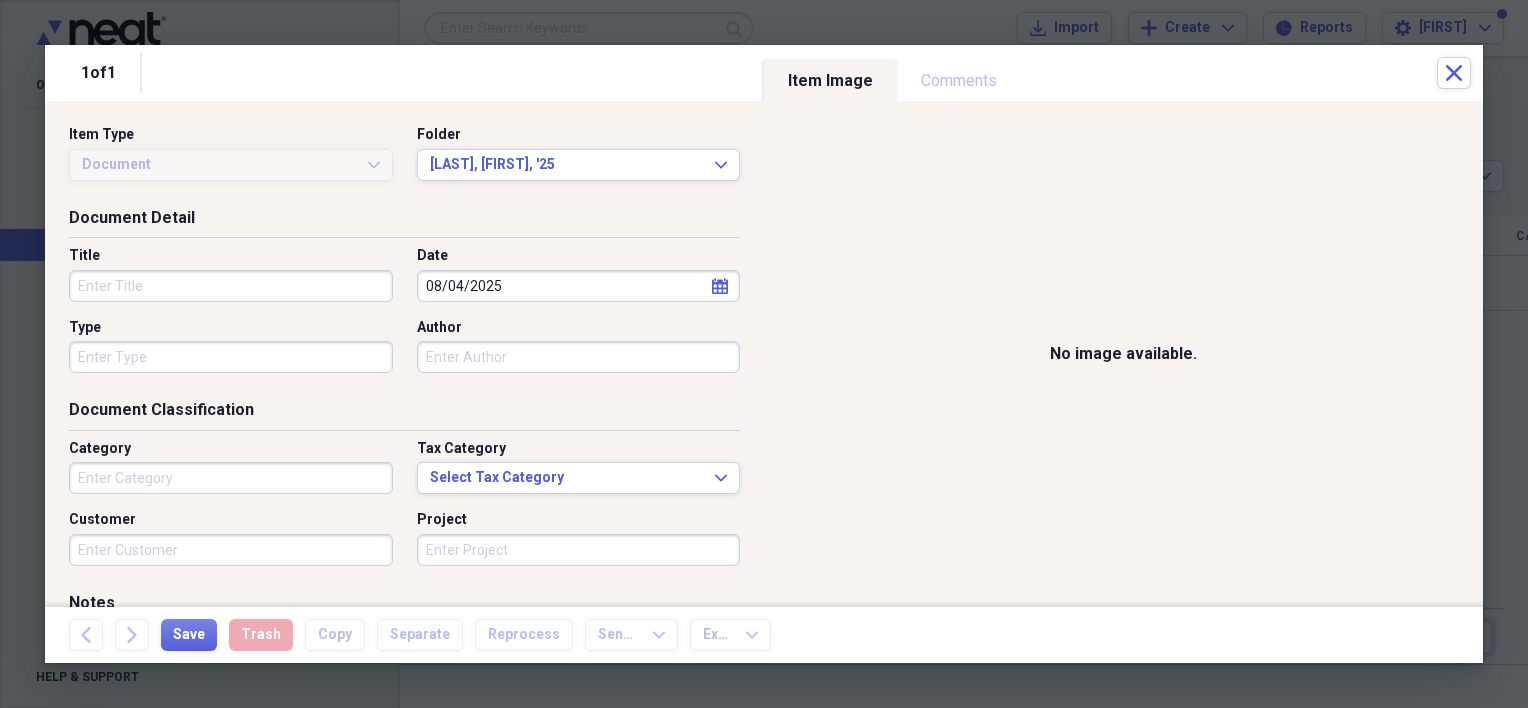 click on "Title" at bounding box center [231, 286] 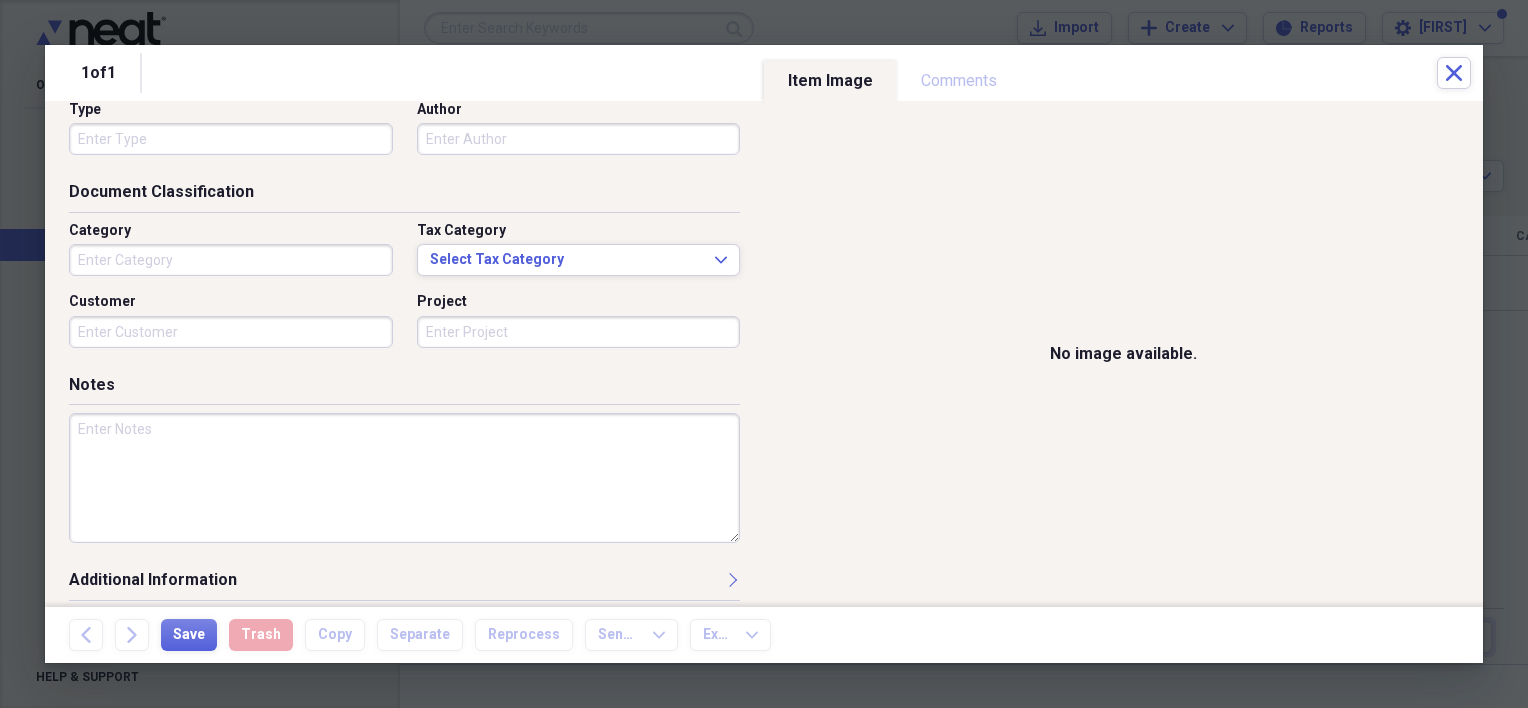scroll, scrollTop: 228, scrollLeft: 0, axis: vertical 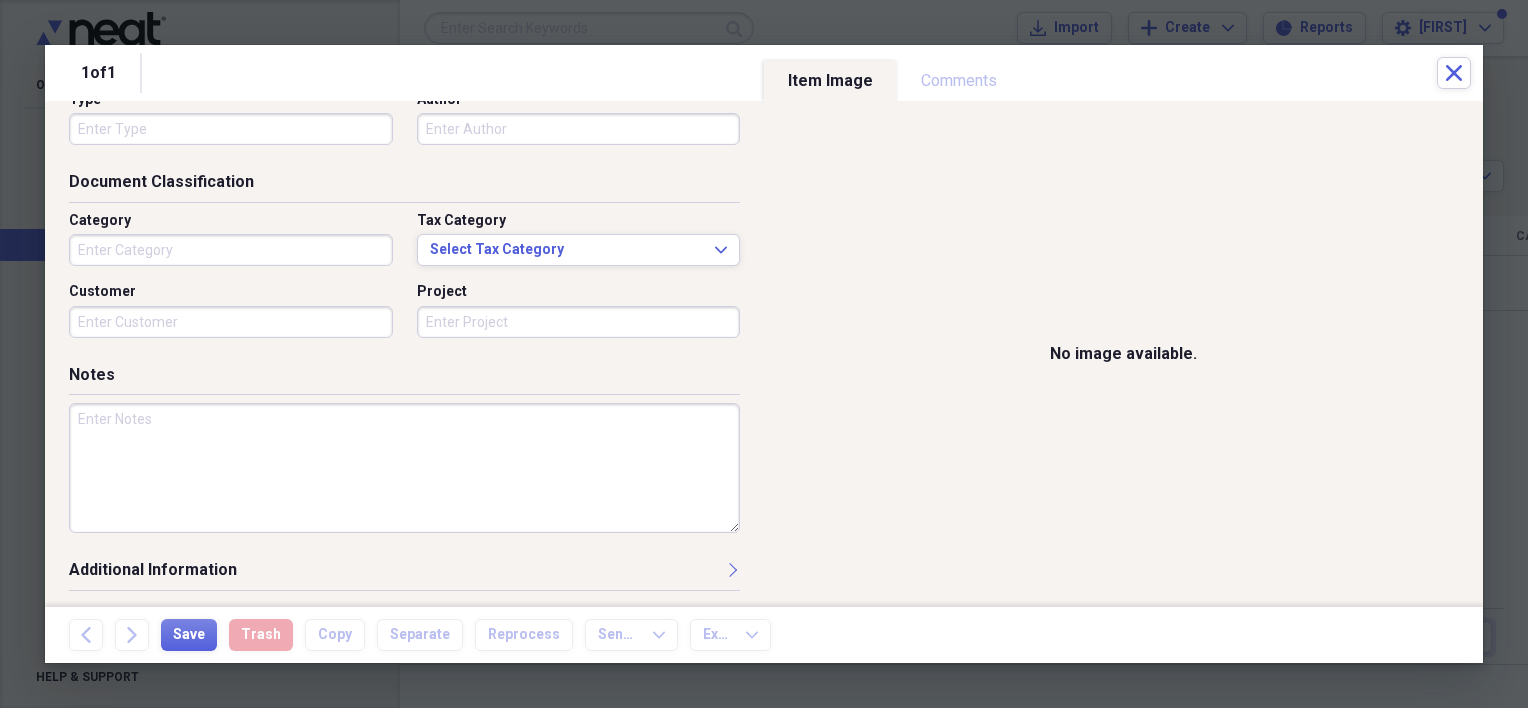 type on "Progress note" 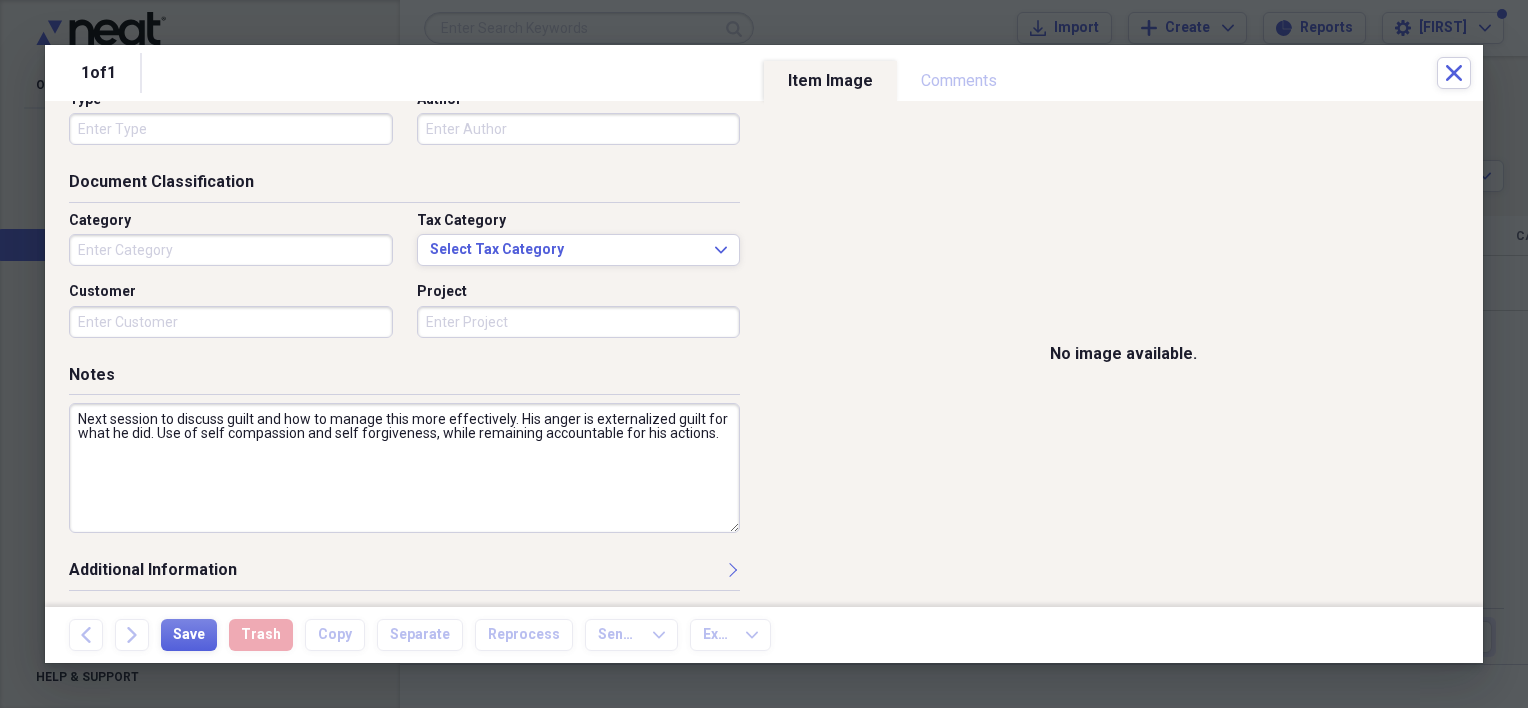 click on "No image available." at bounding box center (1123, 354) 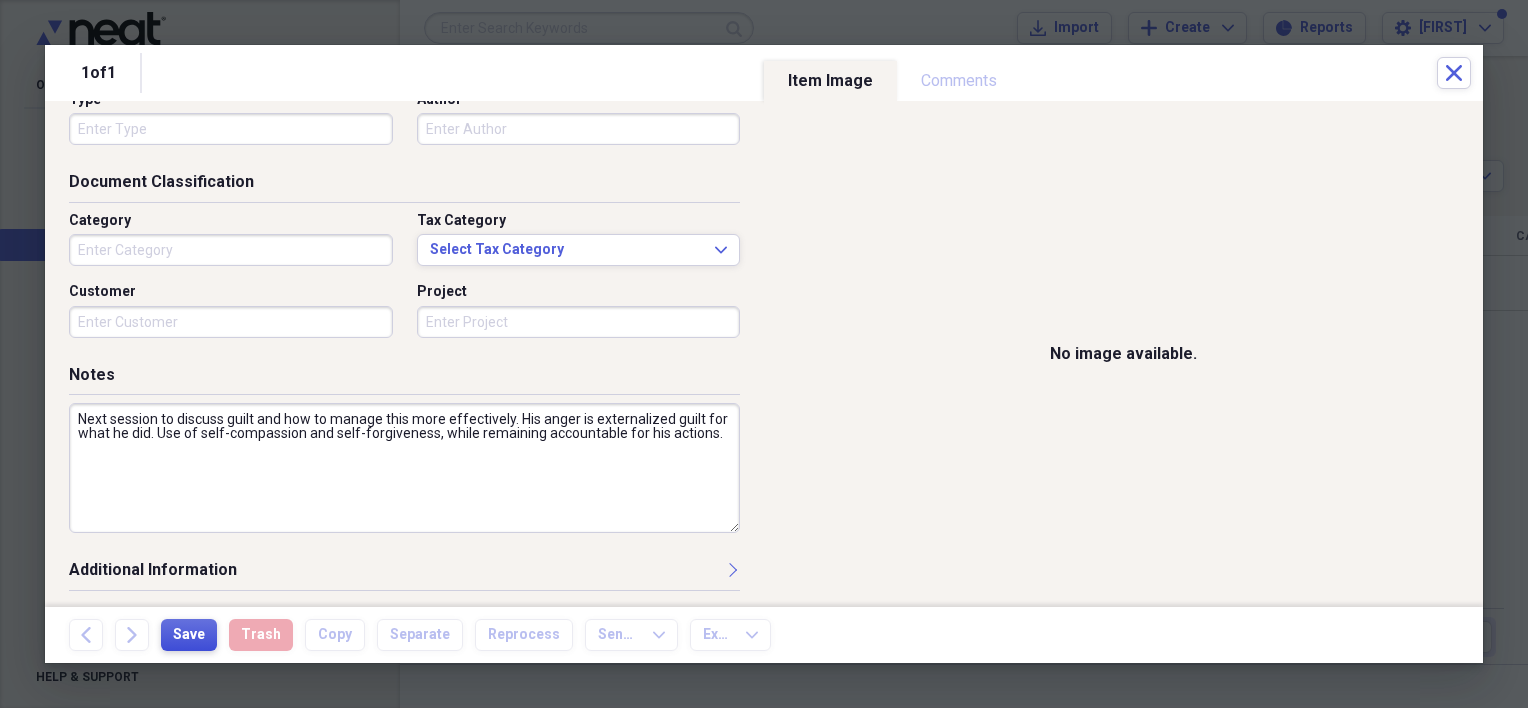 type on "Next session to discuss guilt and how to manage this more effectively. His anger is externalized guilt for what he did. Use of self-compassion and self-forgiveness, while remaining accountable for his actions." 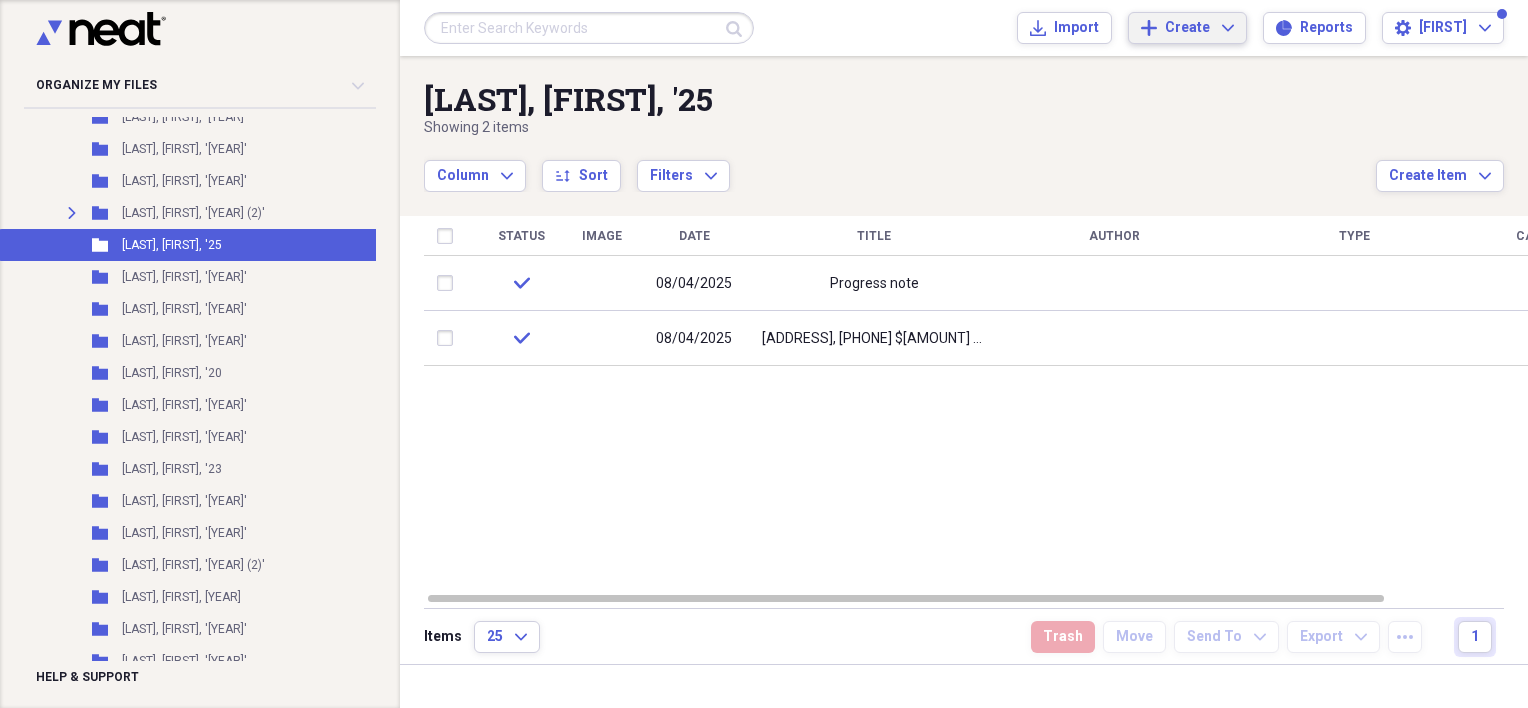 click 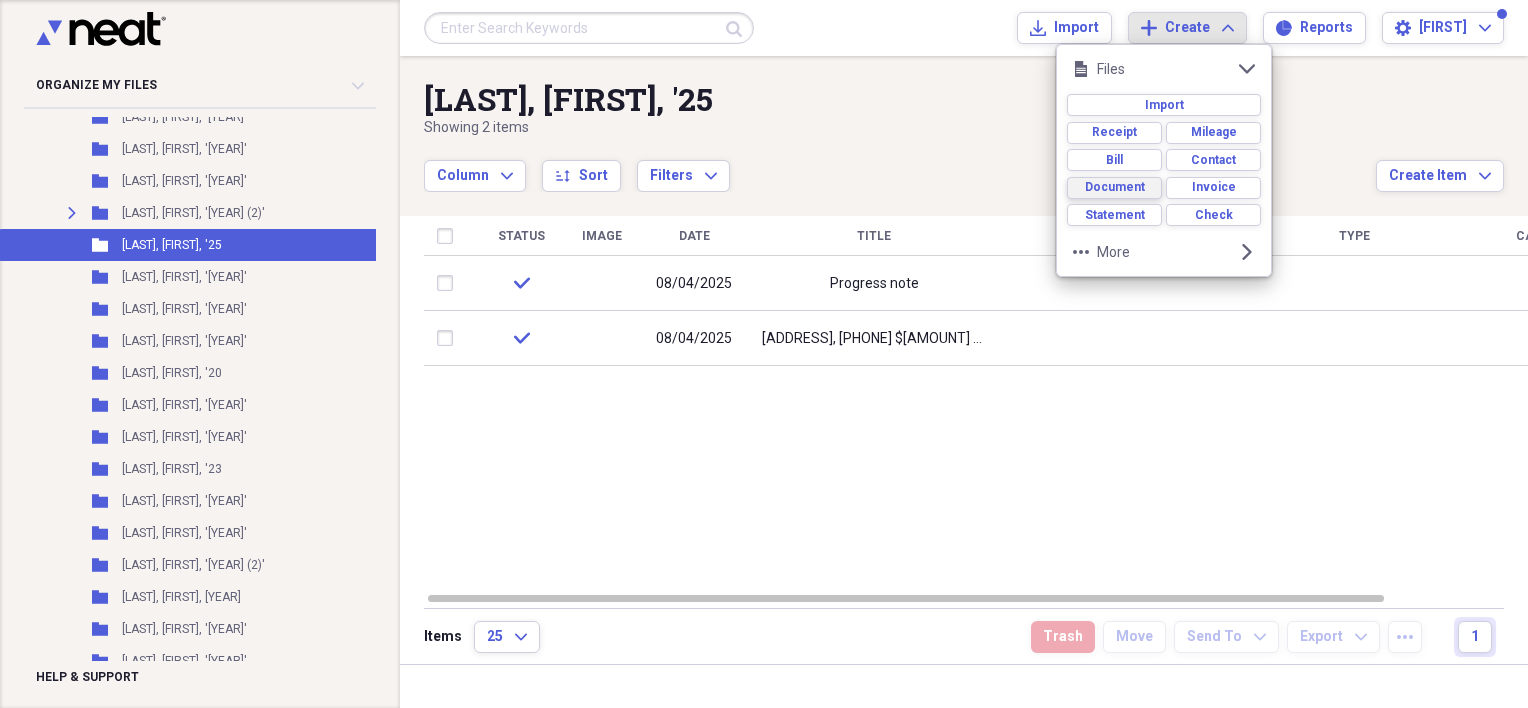 click on "Document" at bounding box center [1114, 188] 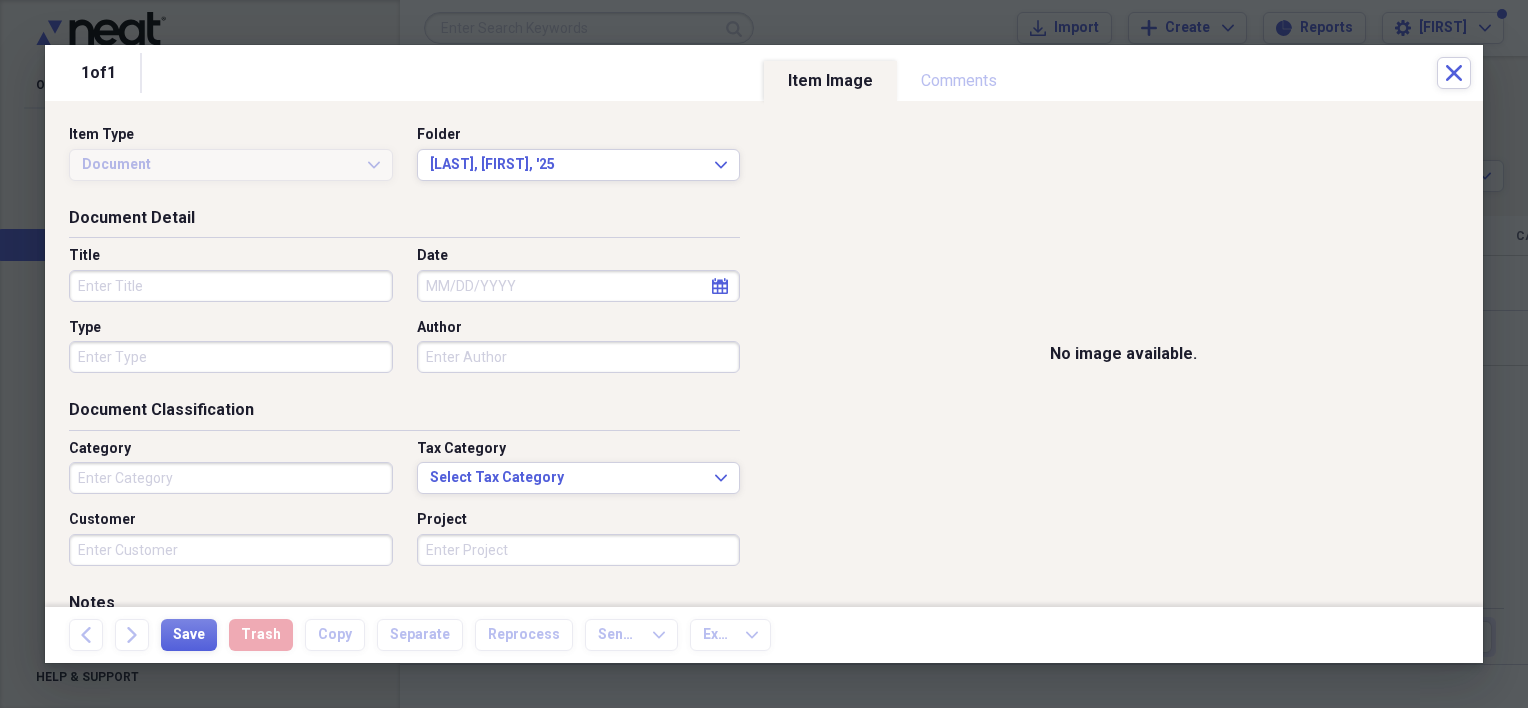 click on "calendar" 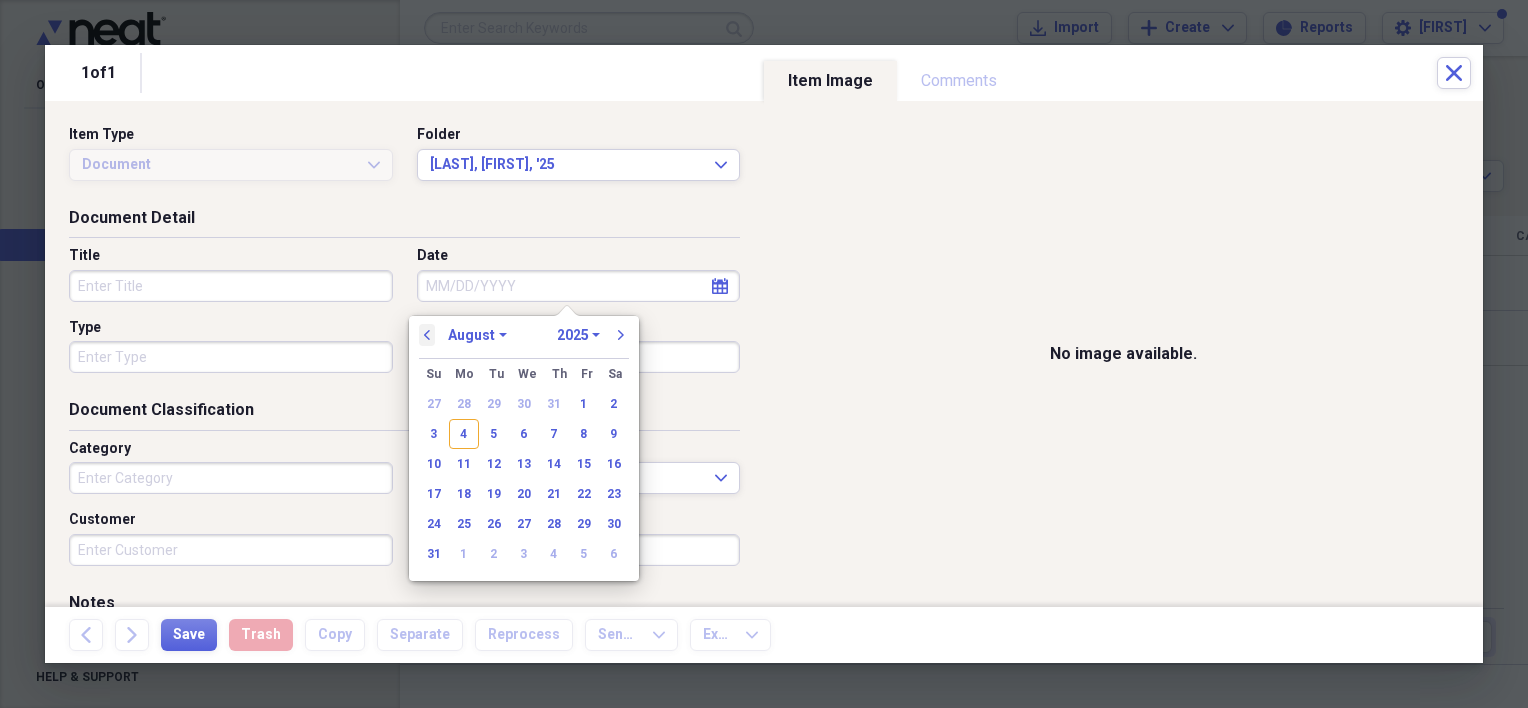 click on "previous" at bounding box center [427, 335] 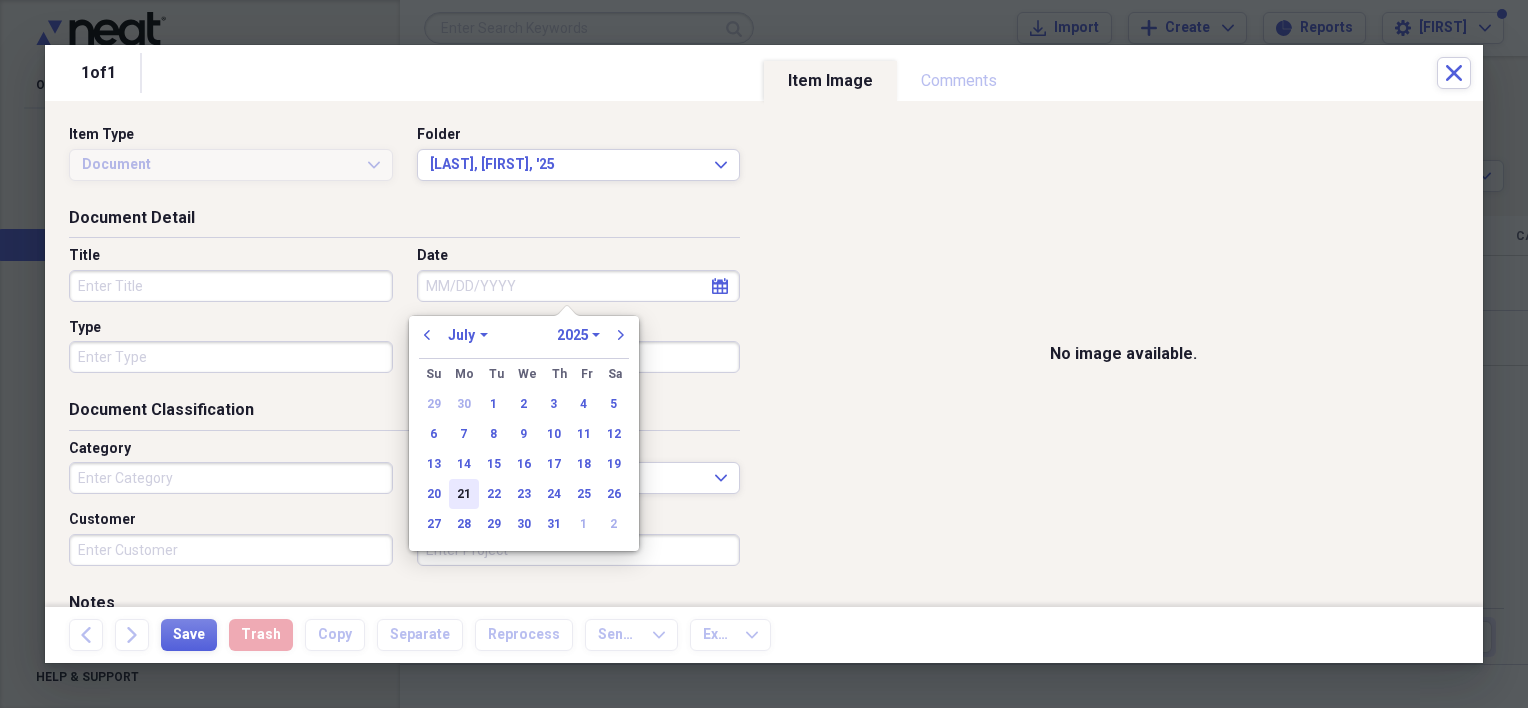 click on "21" at bounding box center [464, 494] 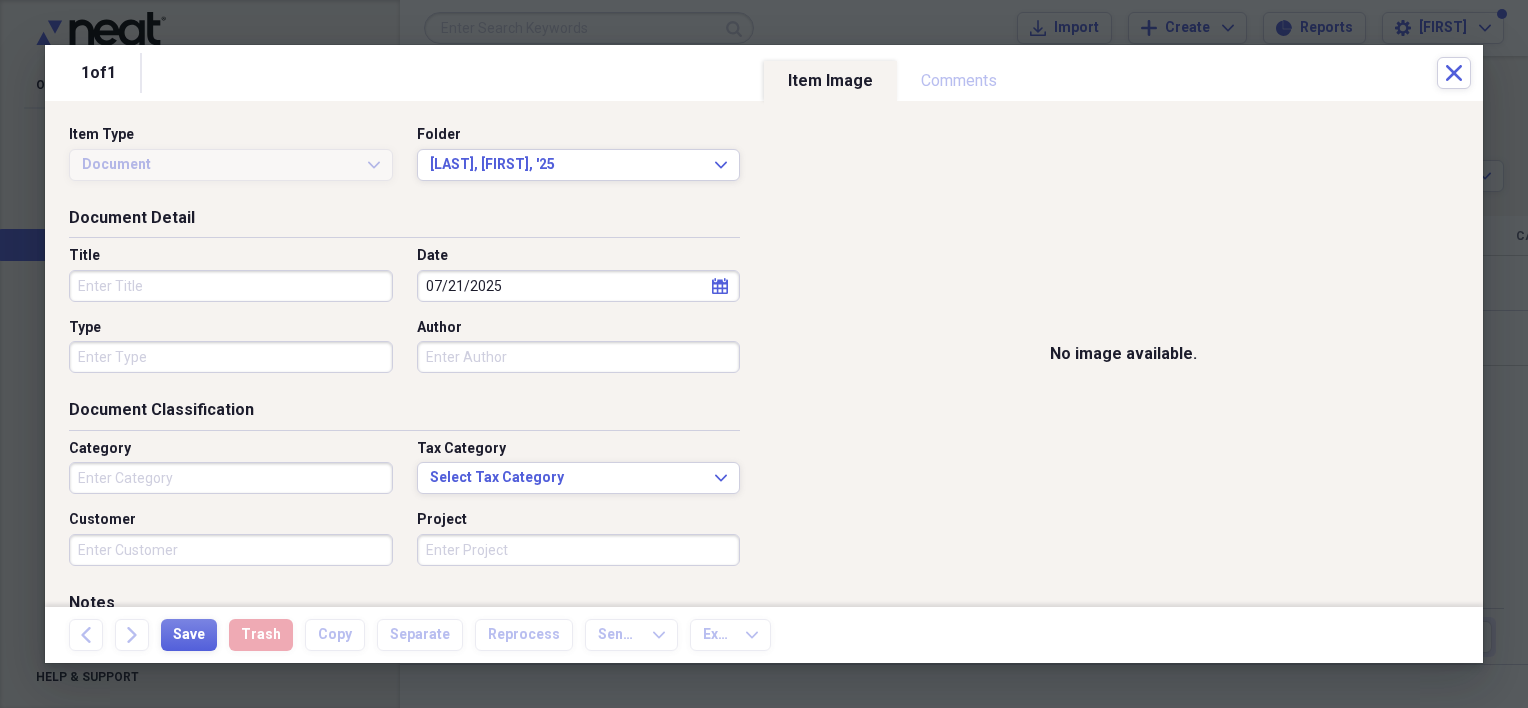 drag, startPoint x: 305, startPoint y: 289, endPoint x: 559, endPoint y: 285, distance: 254.0315 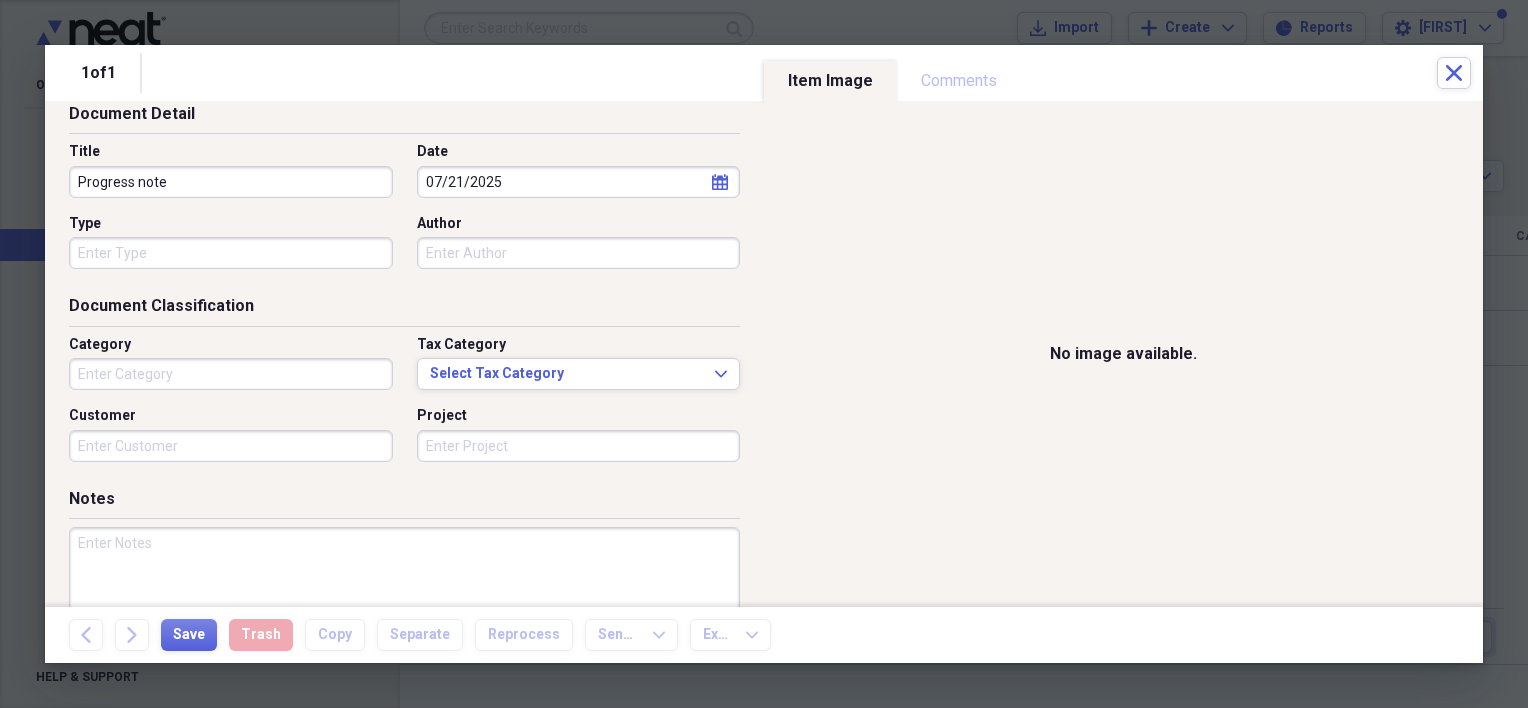 scroll, scrollTop: 228, scrollLeft: 0, axis: vertical 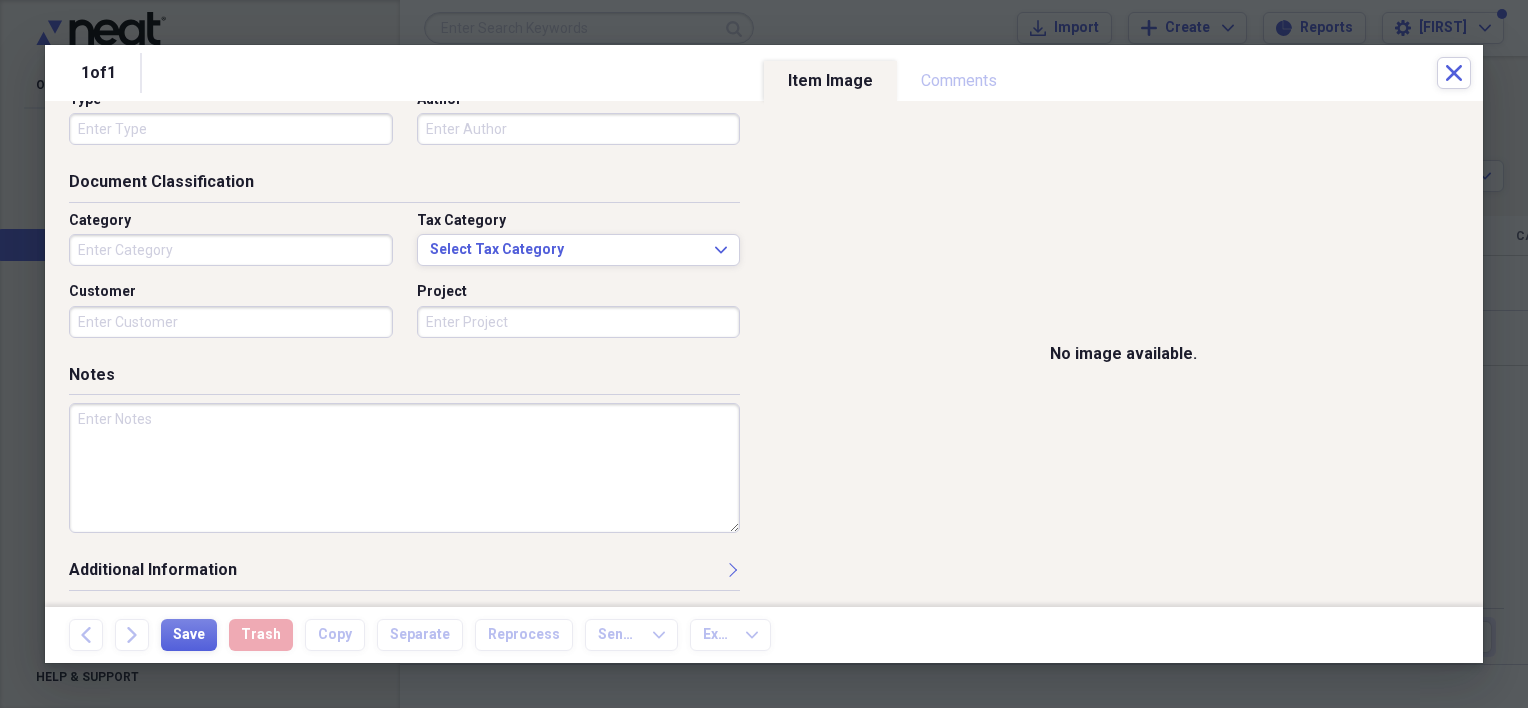 type on "Progress note" 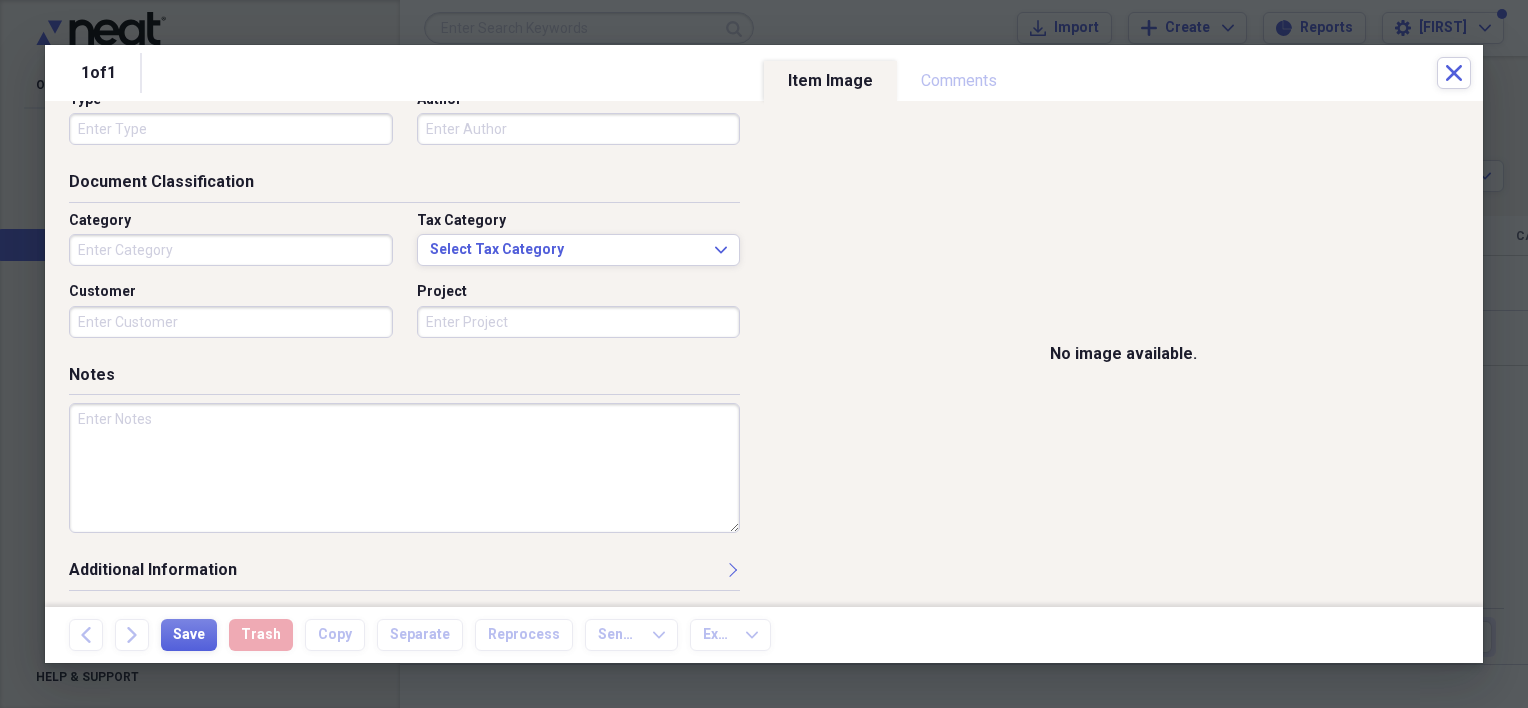 drag, startPoint x: 217, startPoint y: 457, endPoint x: 256, endPoint y: 443, distance: 41.4367 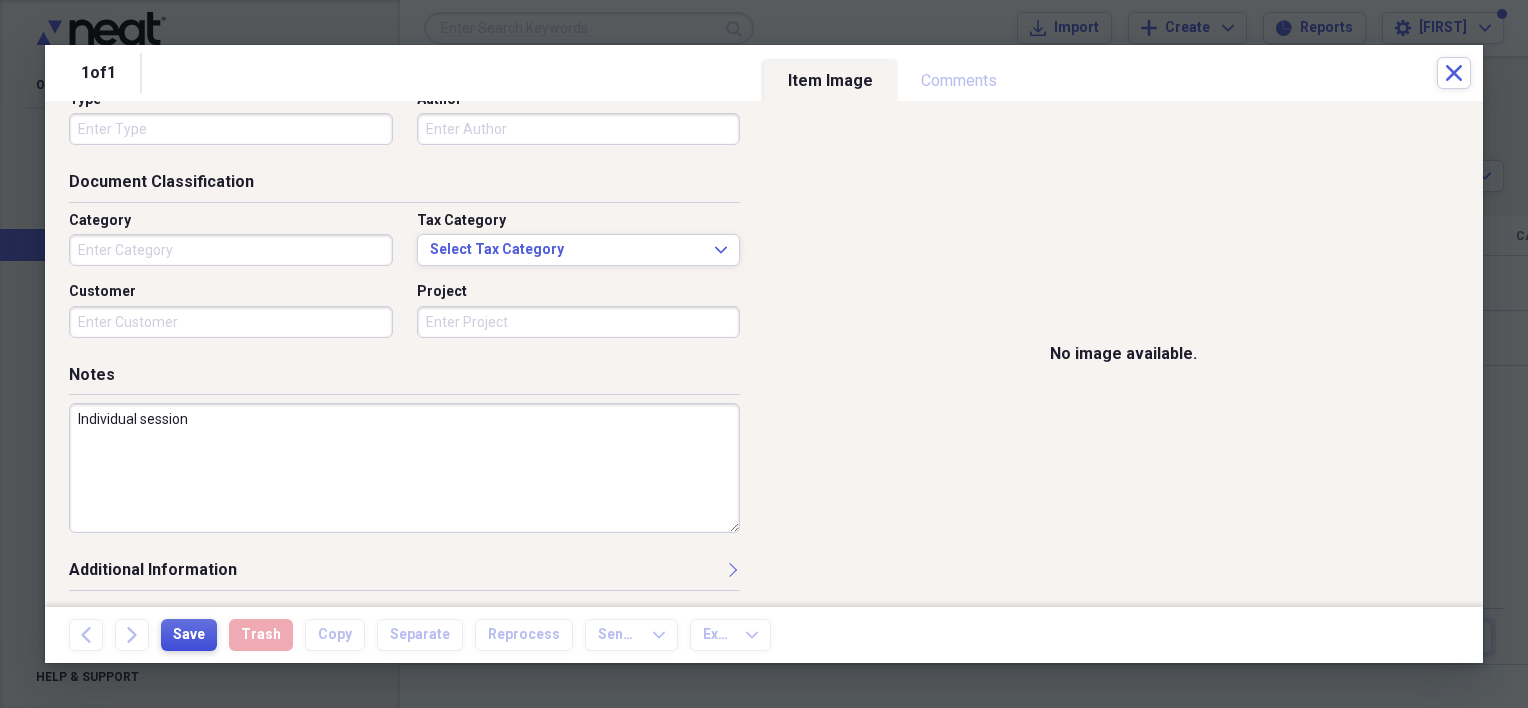 type on "Individual session" 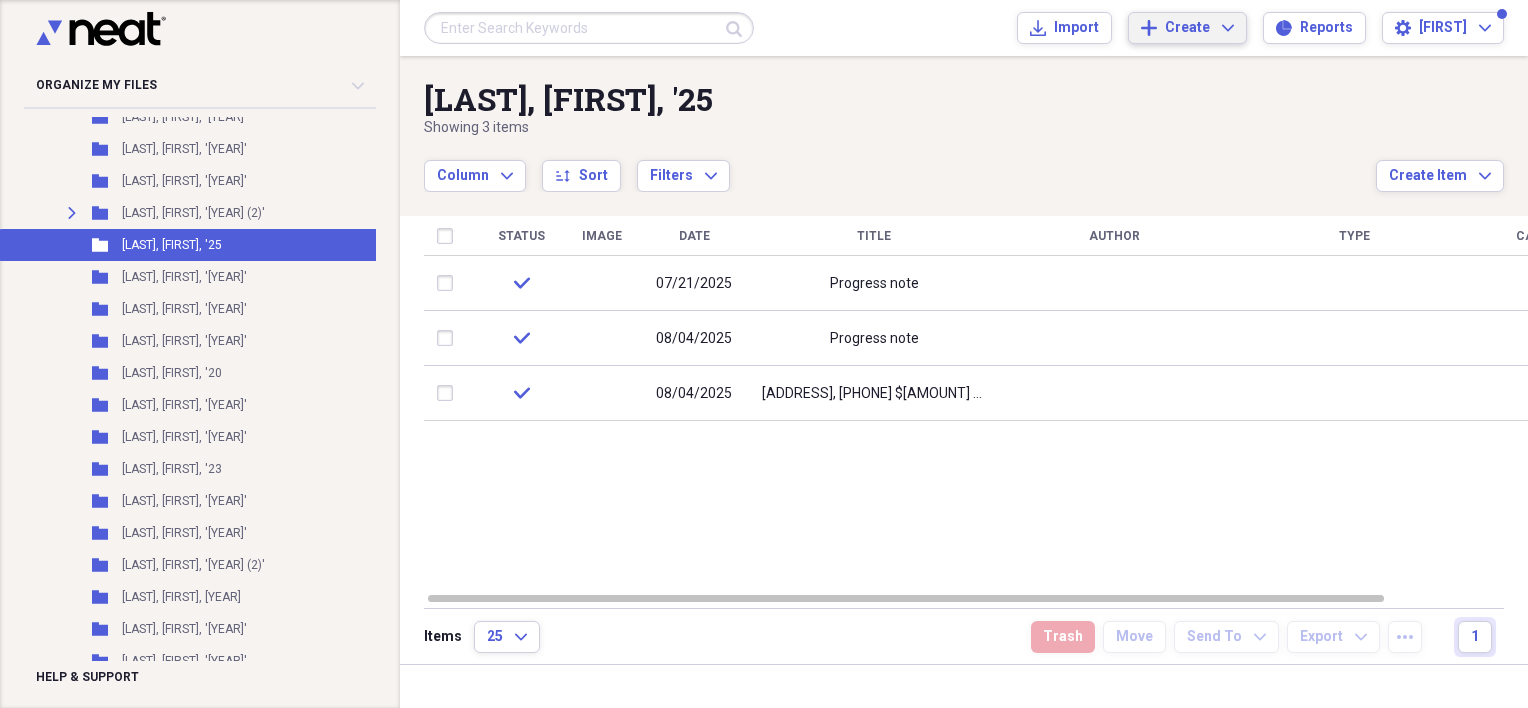 drag, startPoint x: 1255, startPoint y: 21, endPoint x: 1244, endPoint y: 20, distance: 11.045361 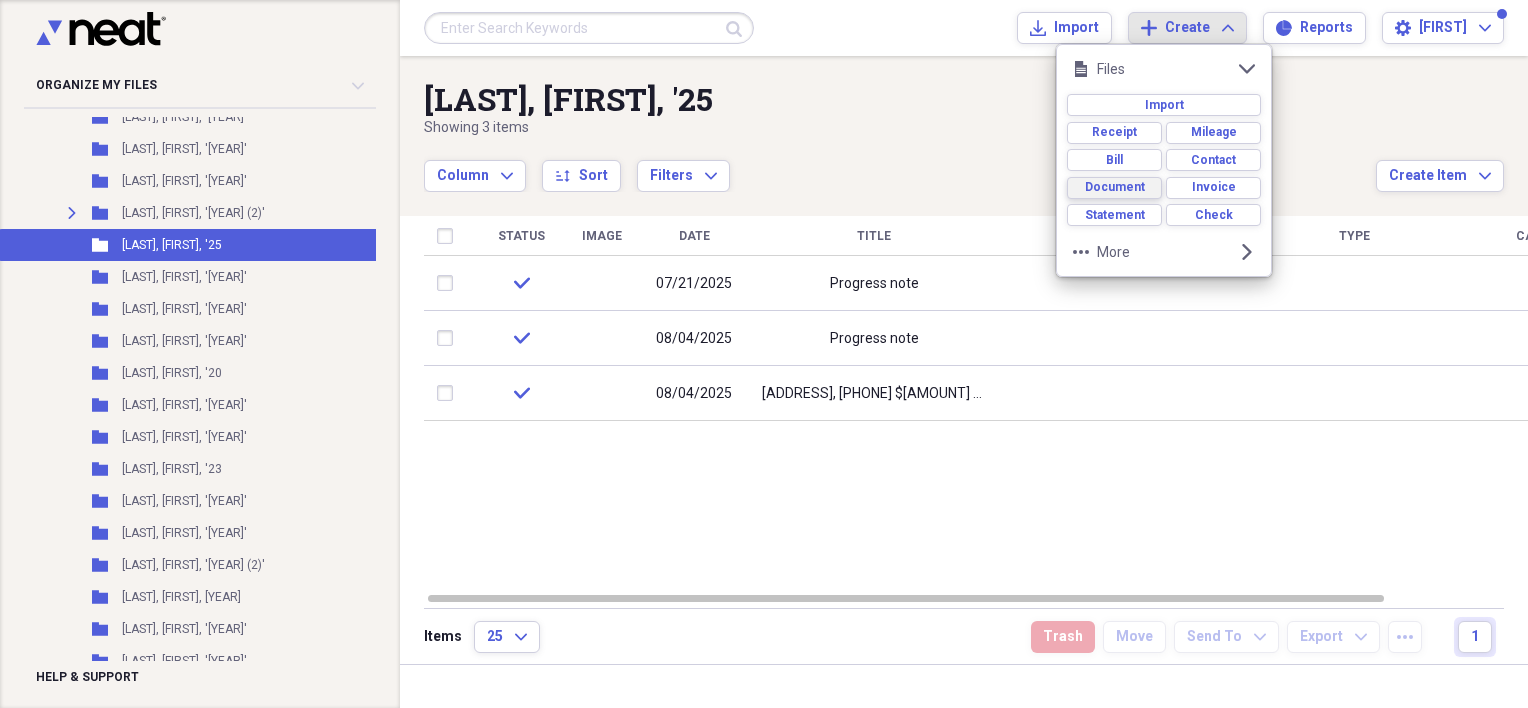 click on "Document" at bounding box center (1115, 187) 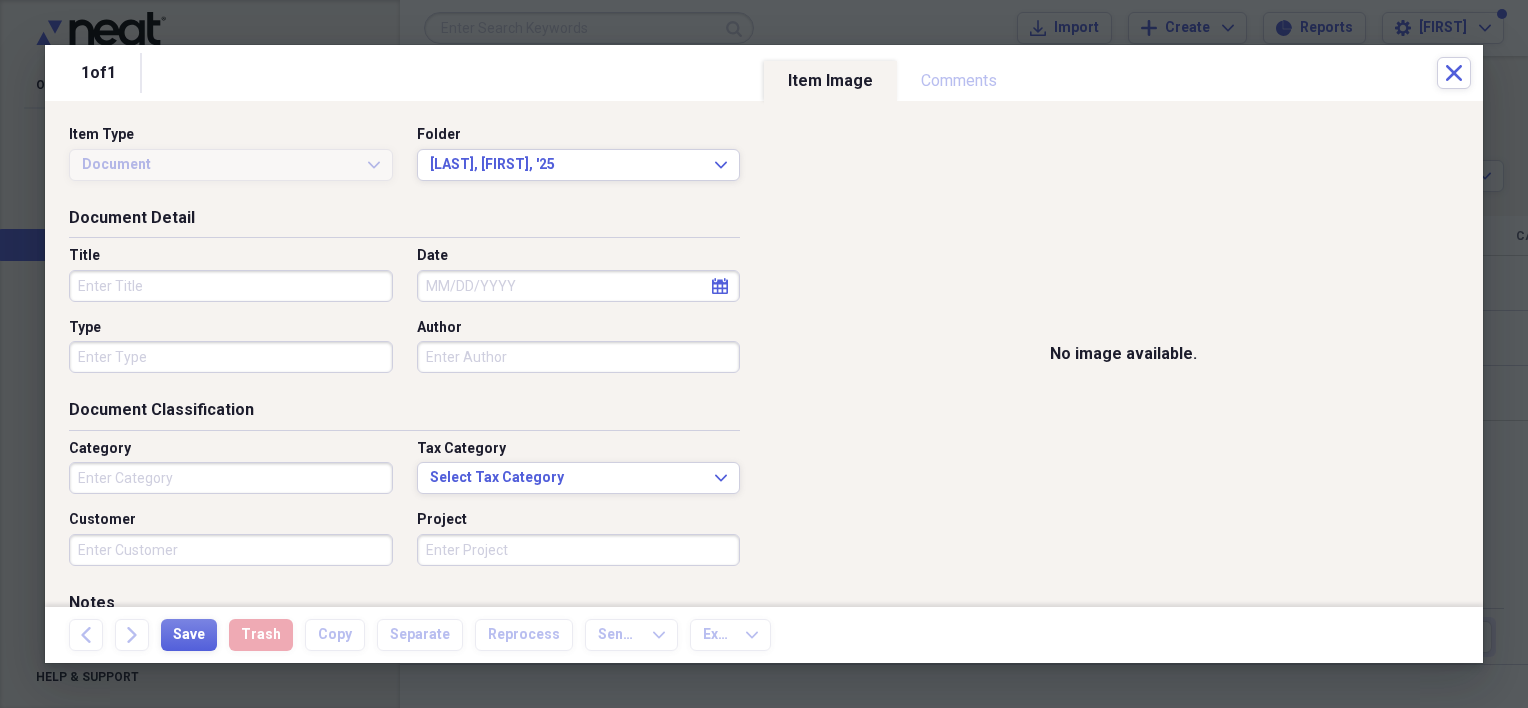 drag, startPoint x: 297, startPoint y: 286, endPoint x: 340, endPoint y: 285, distance: 43.011627 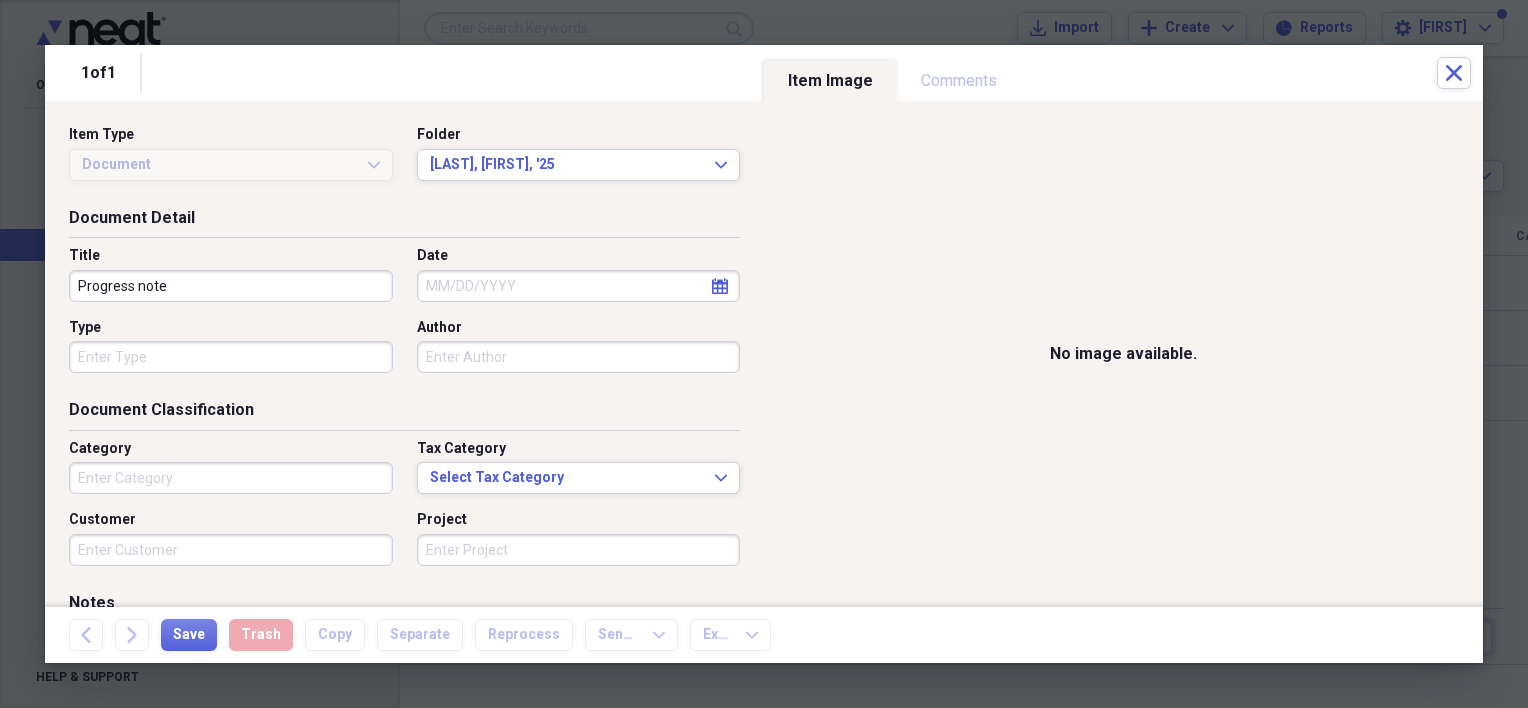 type on "Progress note" 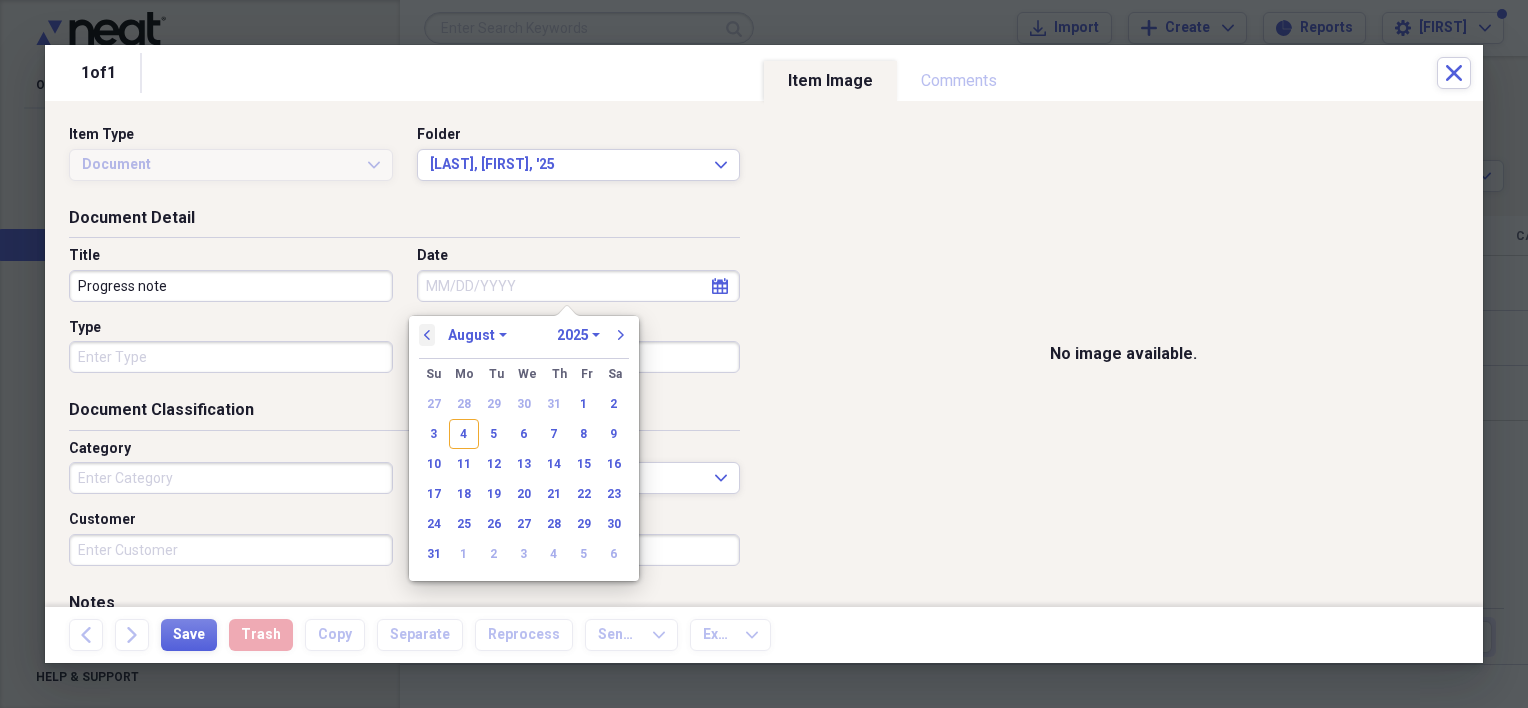 click on "previous" at bounding box center [427, 335] 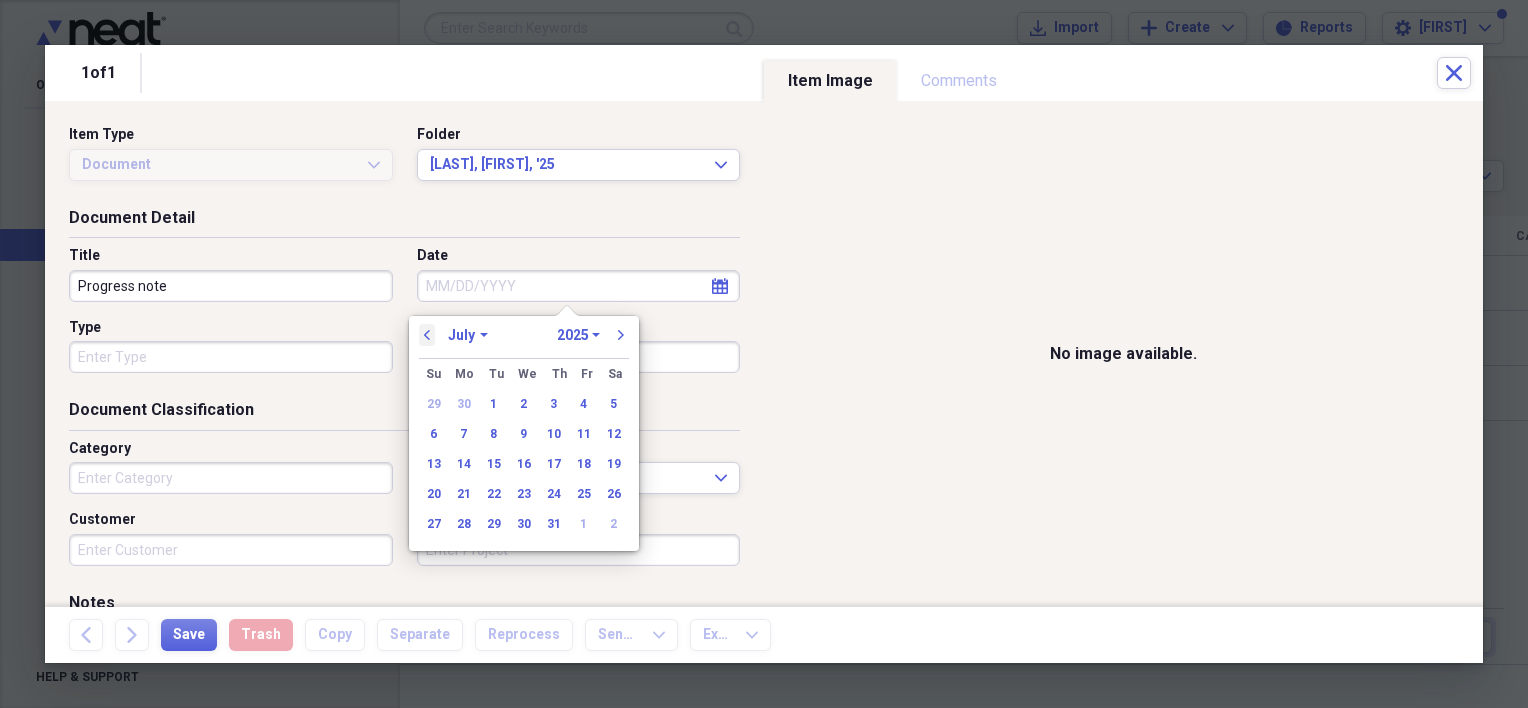type 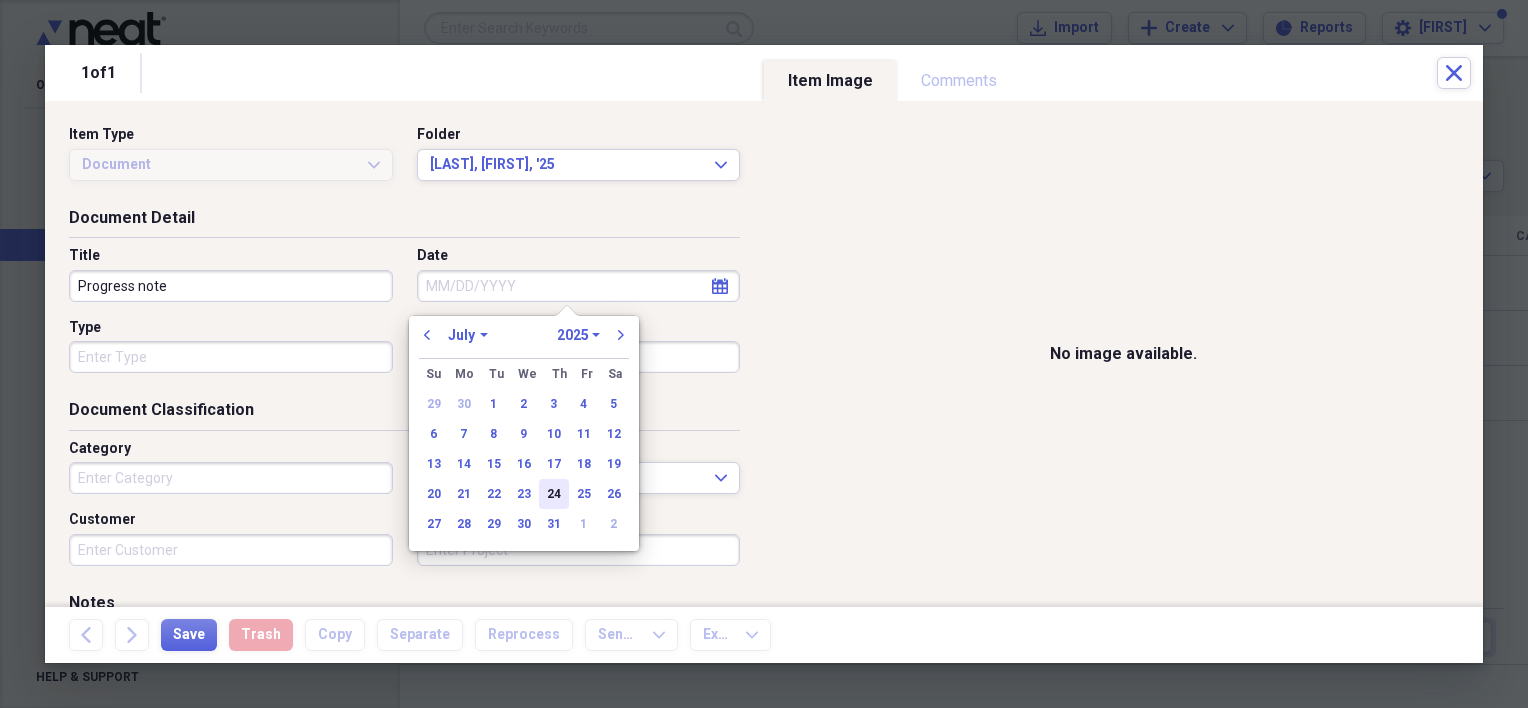 click on "24" at bounding box center [554, 494] 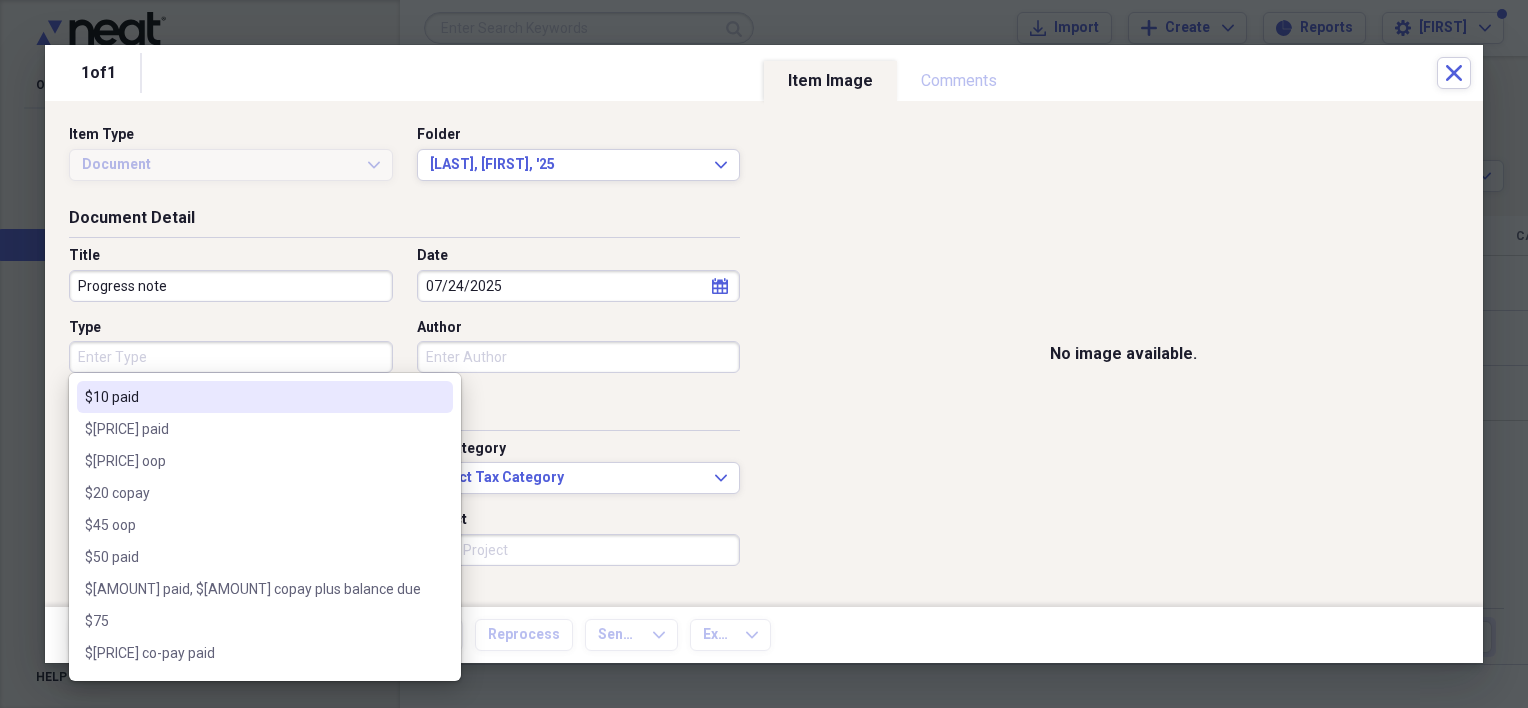 click on "Type" at bounding box center (231, 357) 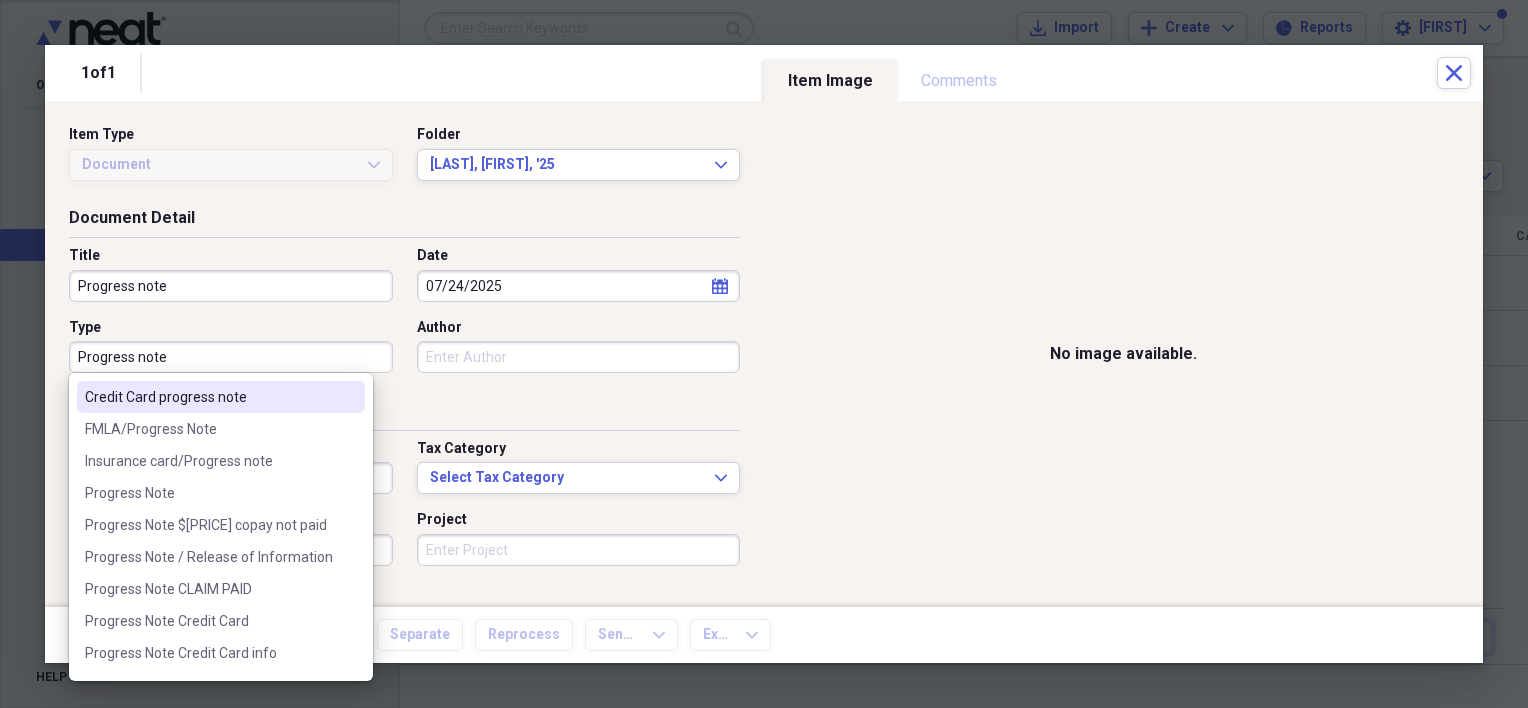 type on "Progress note" 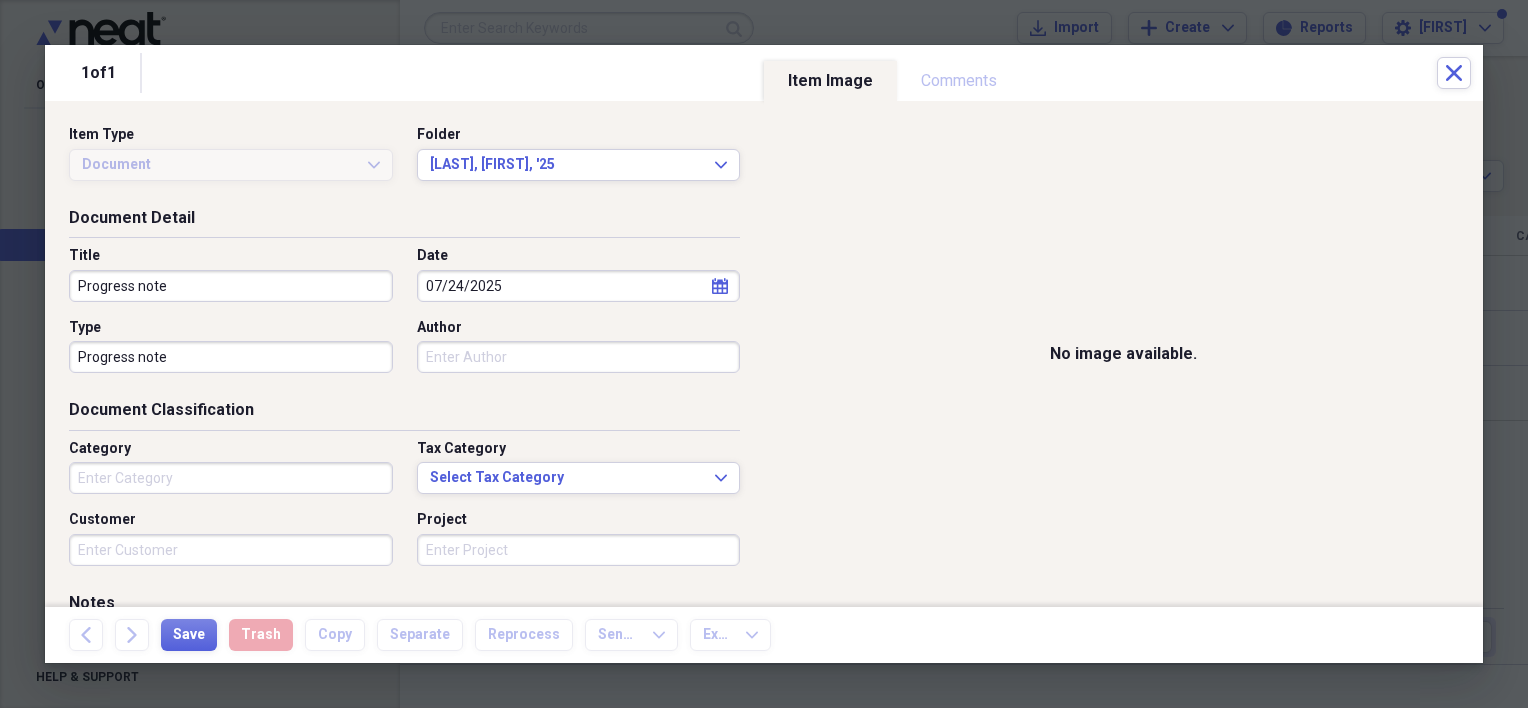 click on "No image available." at bounding box center (1123, 354) 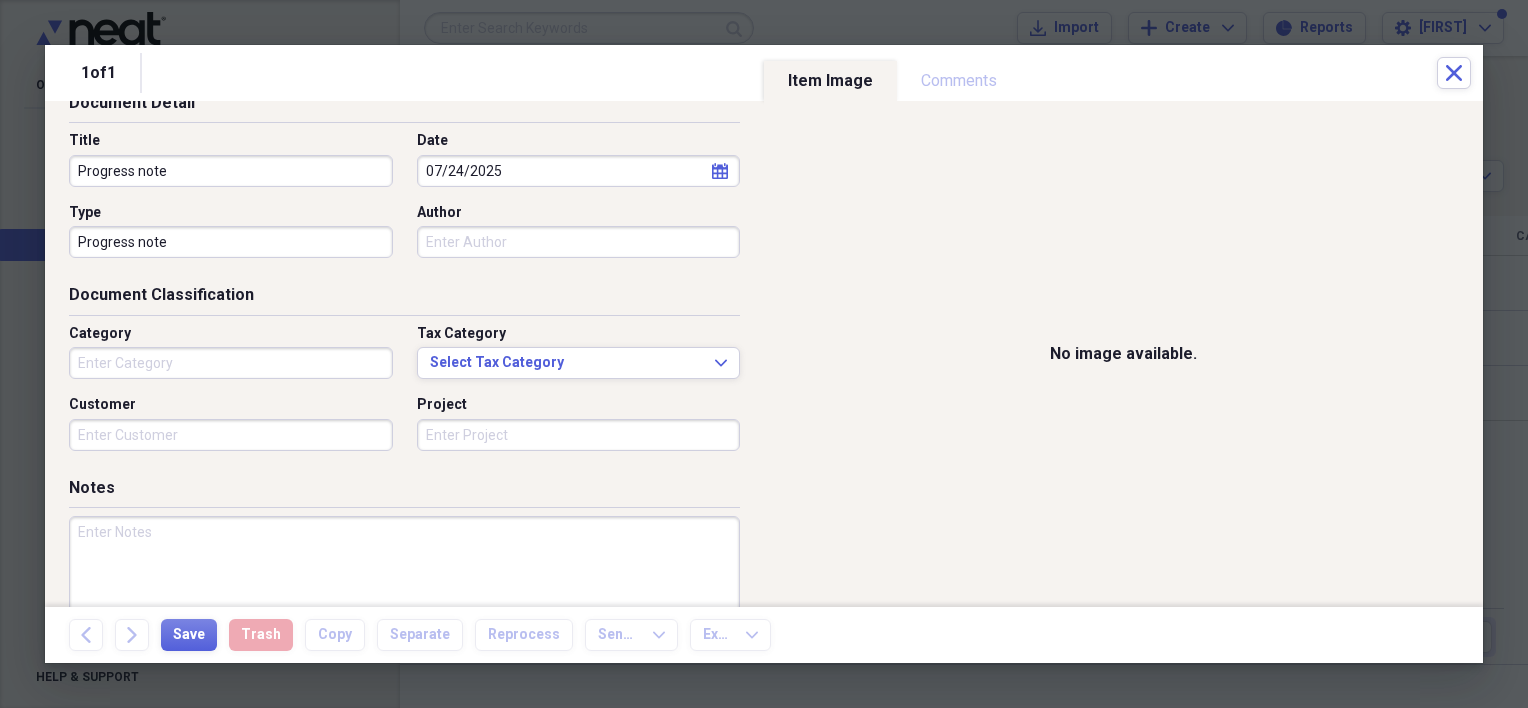 scroll, scrollTop: 228, scrollLeft: 0, axis: vertical 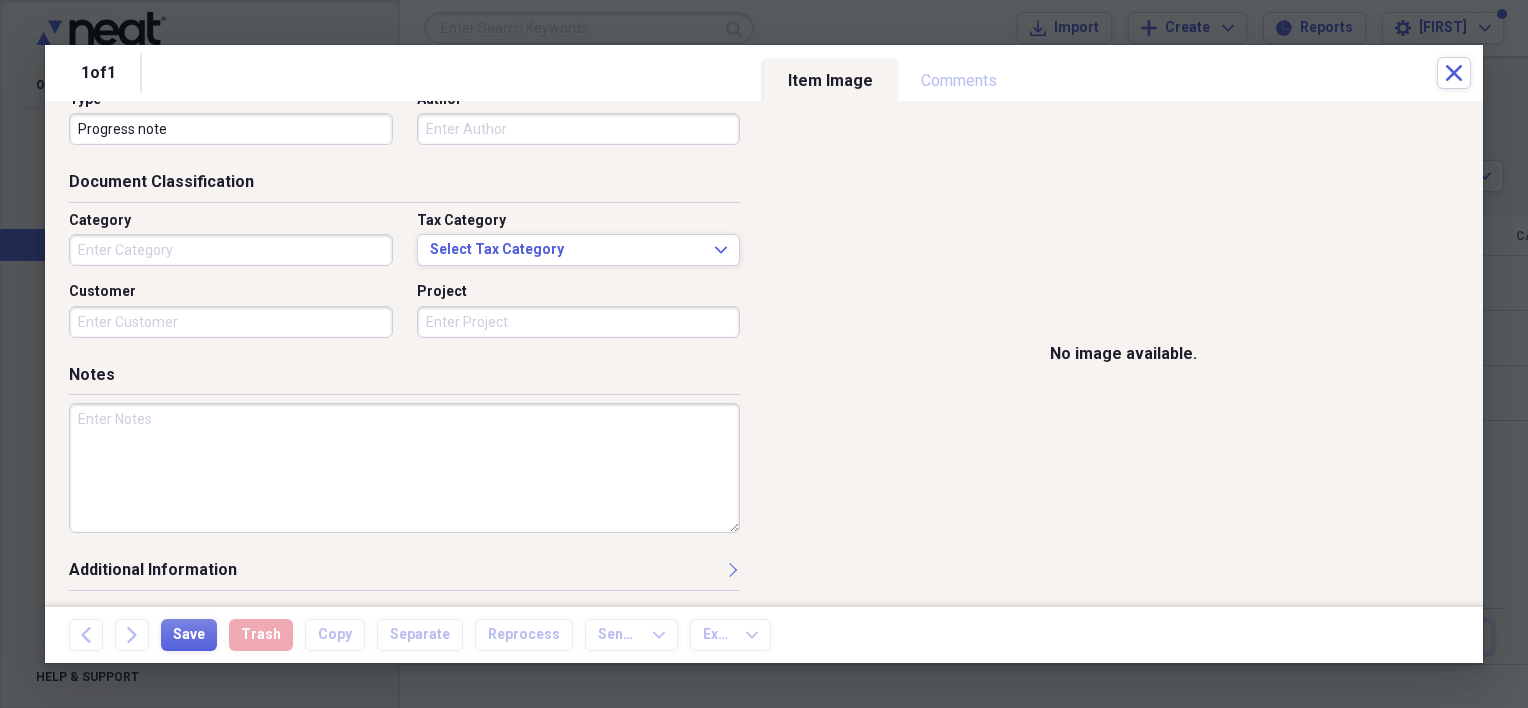 drag, startPoint x: 185, startPoint y: 468, endPoint x: 422, endPoint y: 488, distance: 237.84239 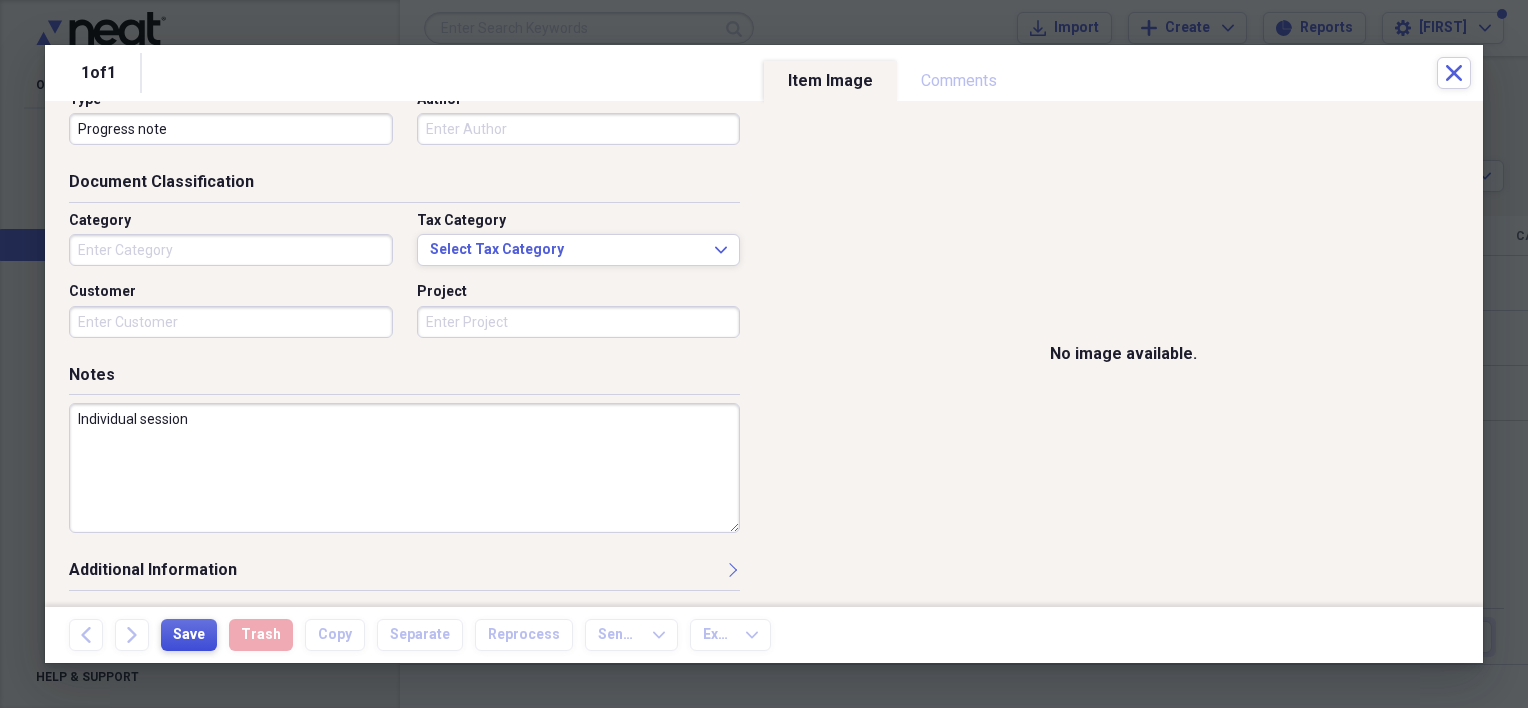 type on "Individual session" 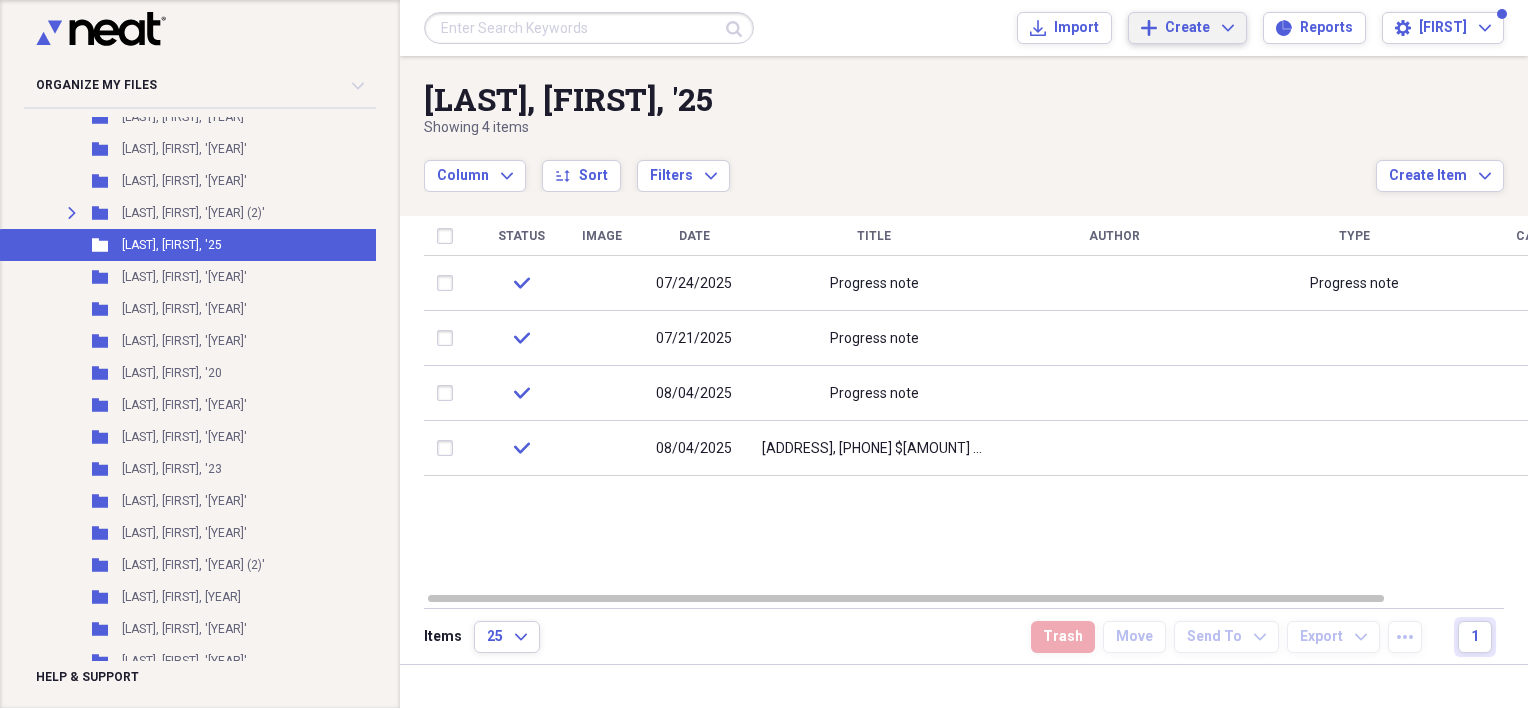 click on "Add Create Expand" at bounding box center [1187, 28] 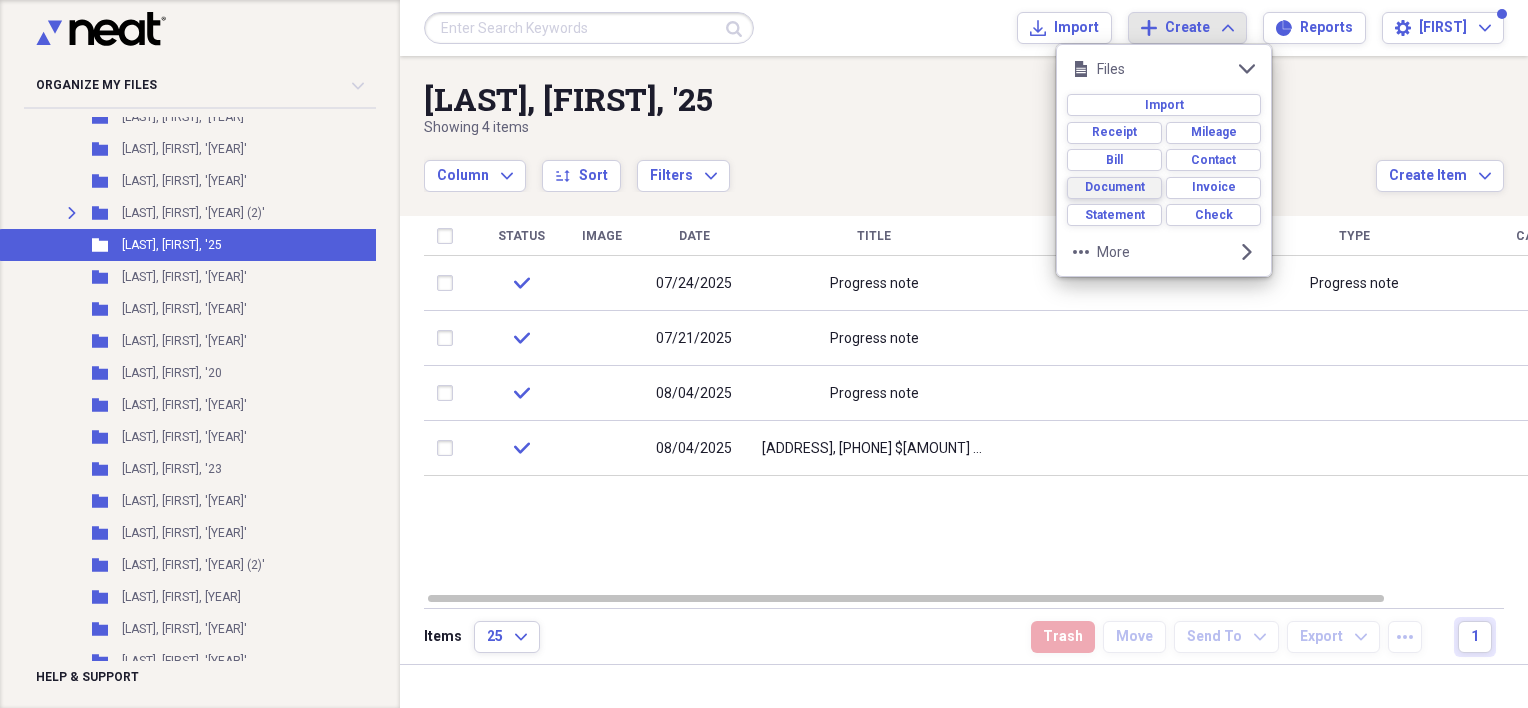 click on "Document" at bounding box center (1114, 188) 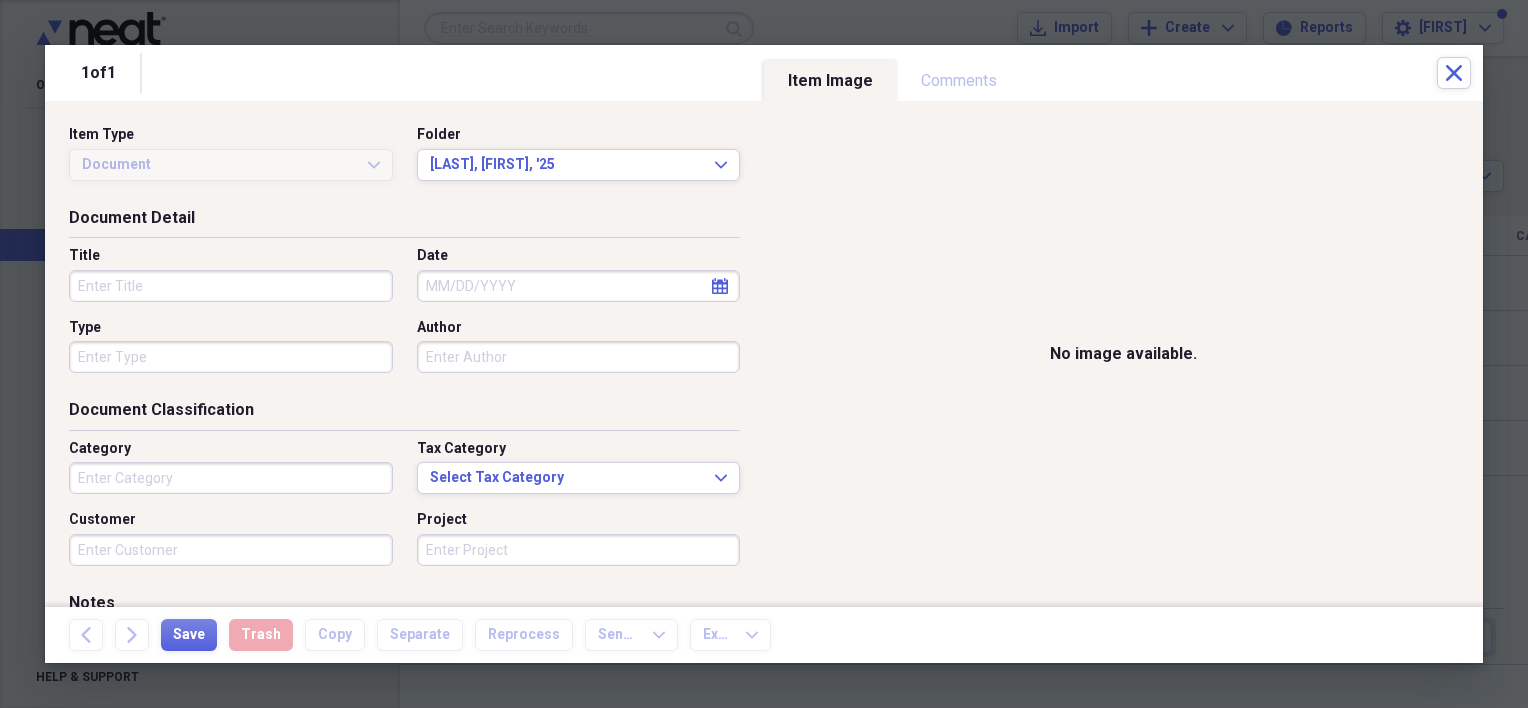 click 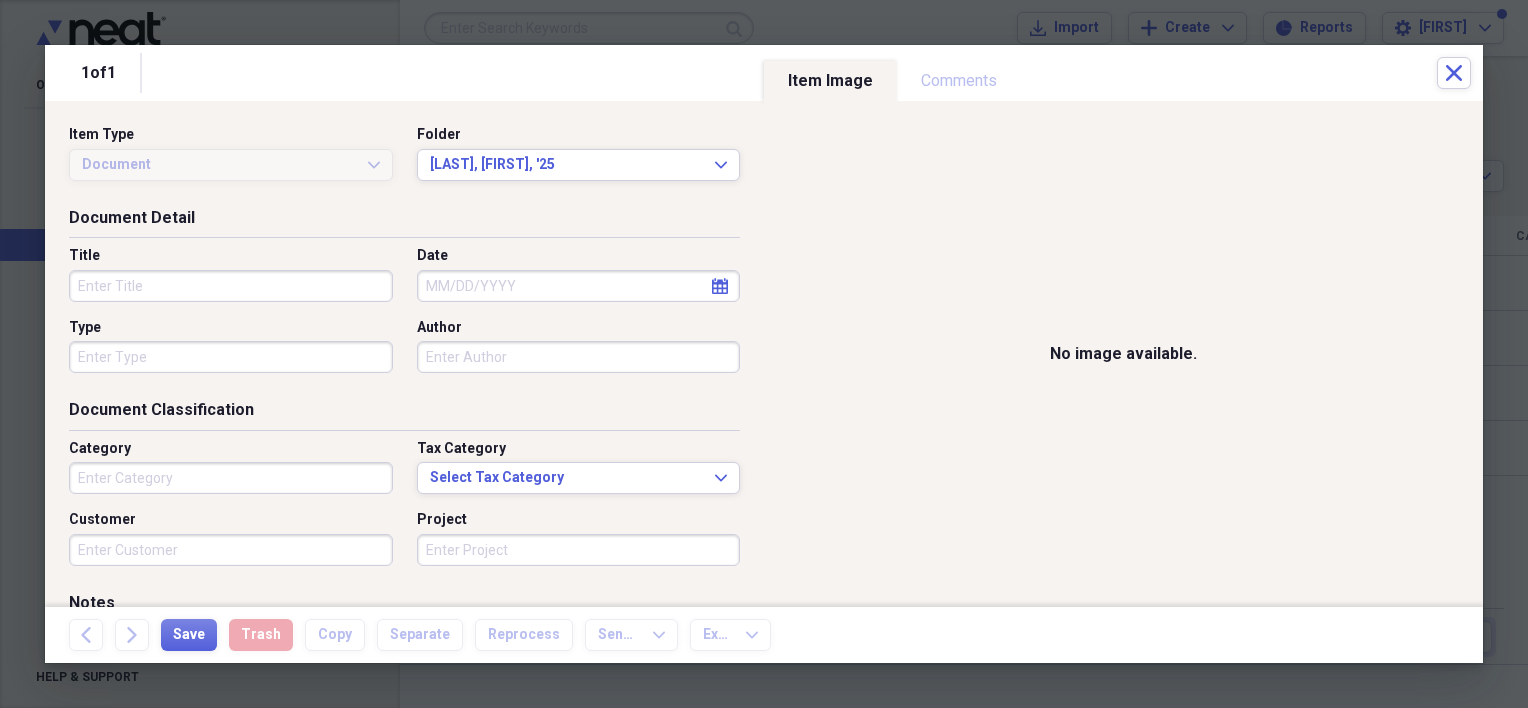 drag, startPoint x: 869, startPoint y: 229, endPoint x: 876, endPoint y: 212, distance: 18.384777 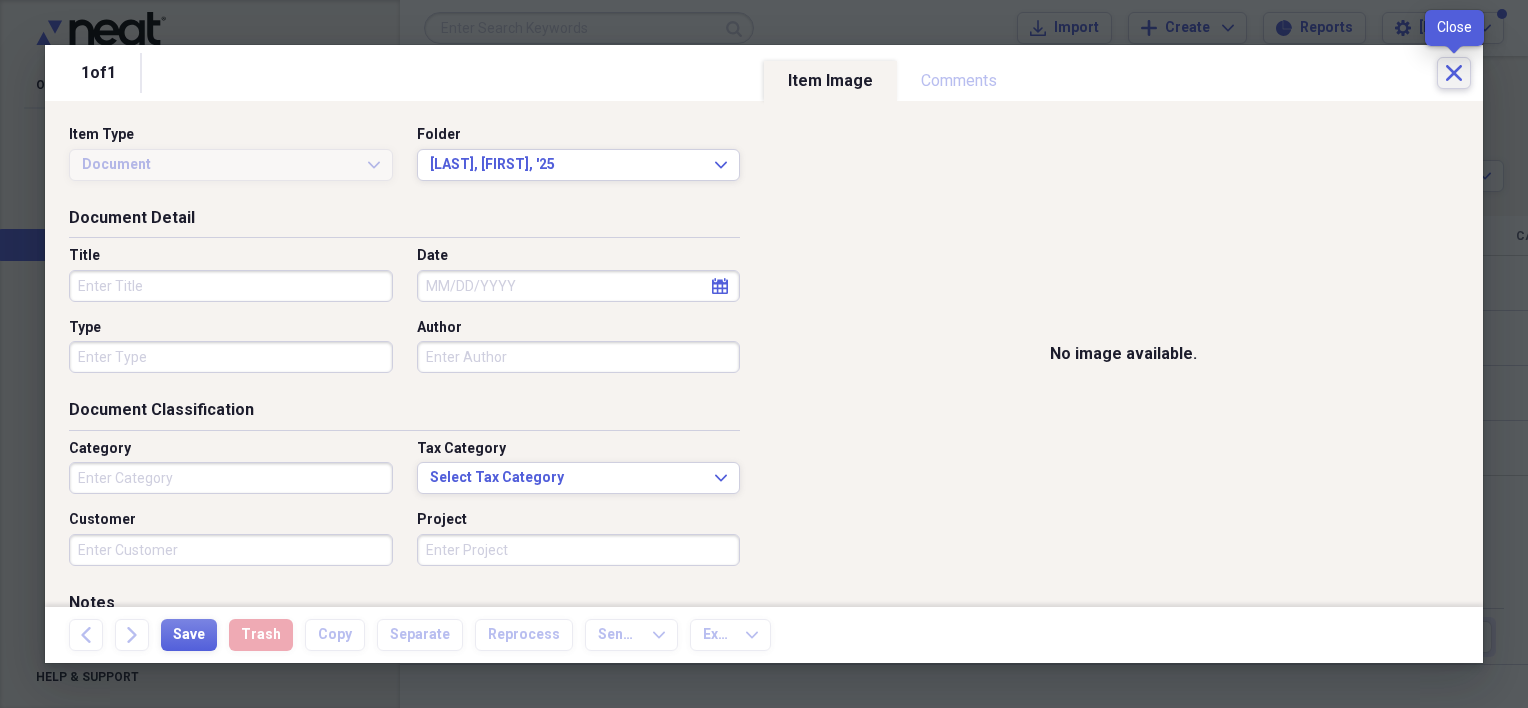click on "Close" at bounding box center (1454, 73) 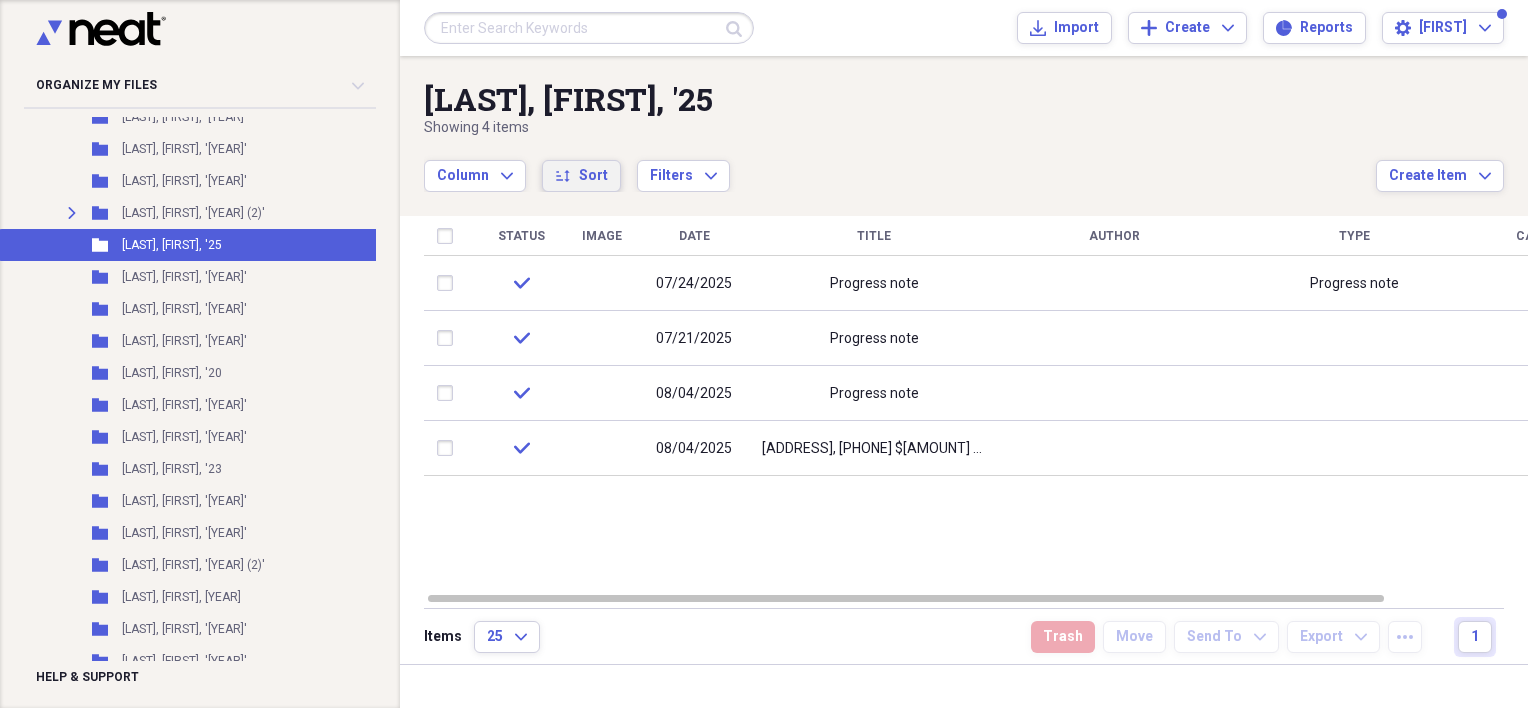 click on "Sort" at bounding box center [593, 176] 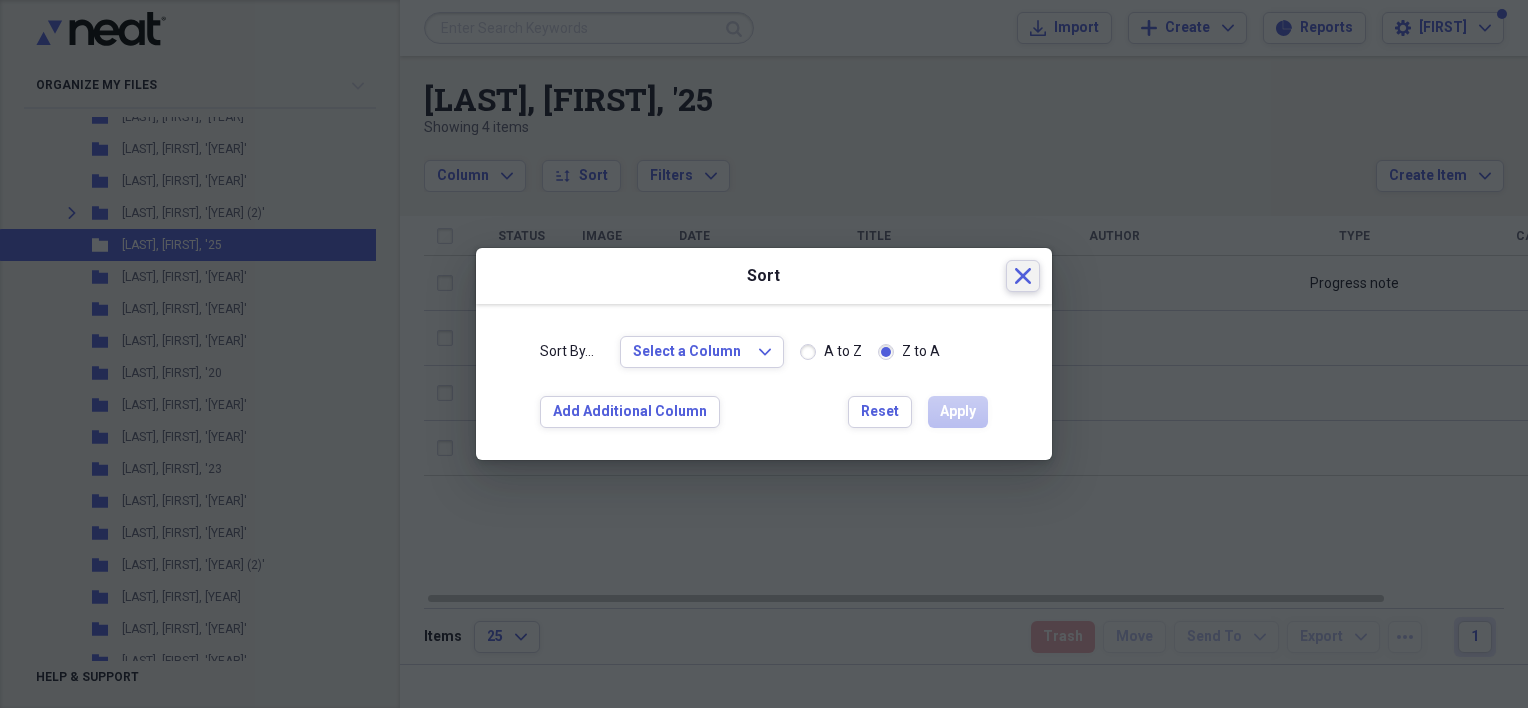 click on "Close" 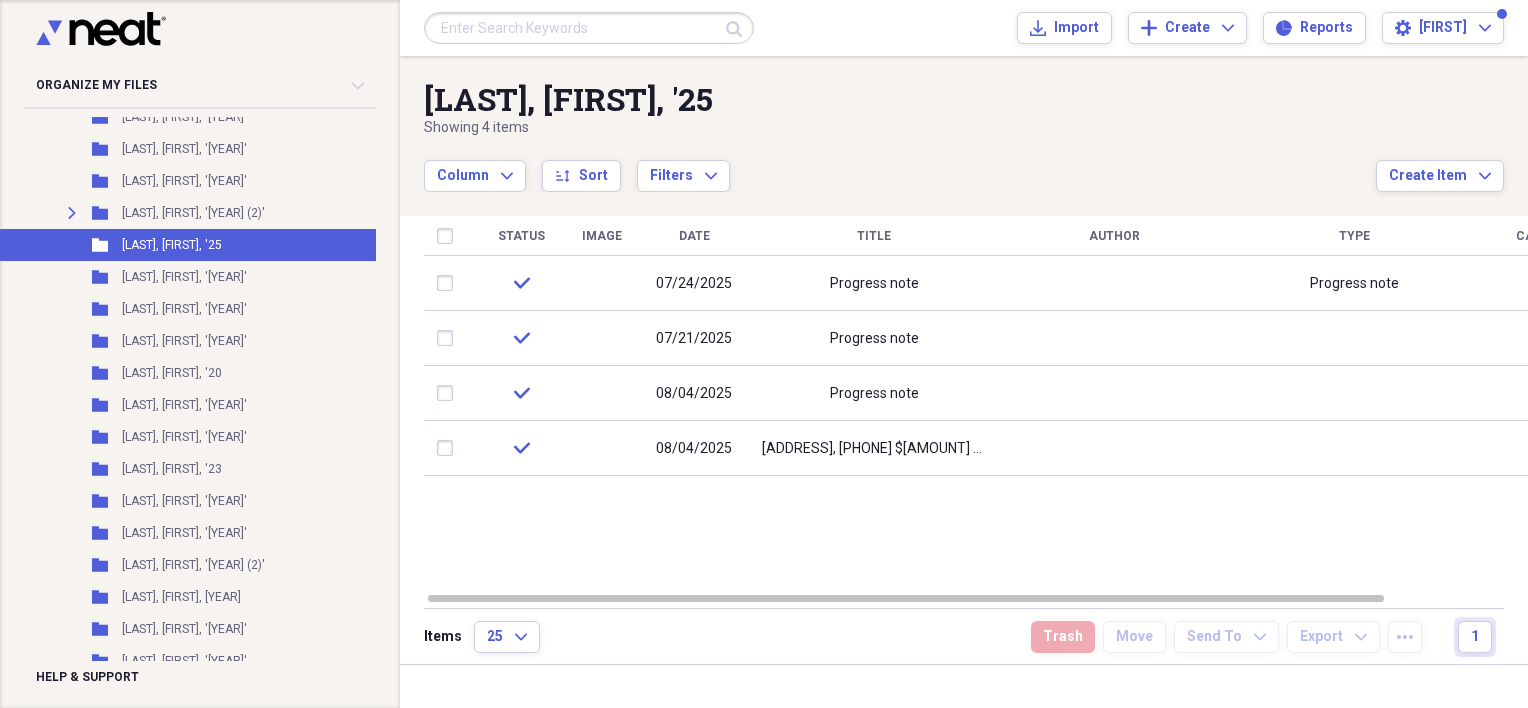 click on "Date" at bounding box center (694, 236) 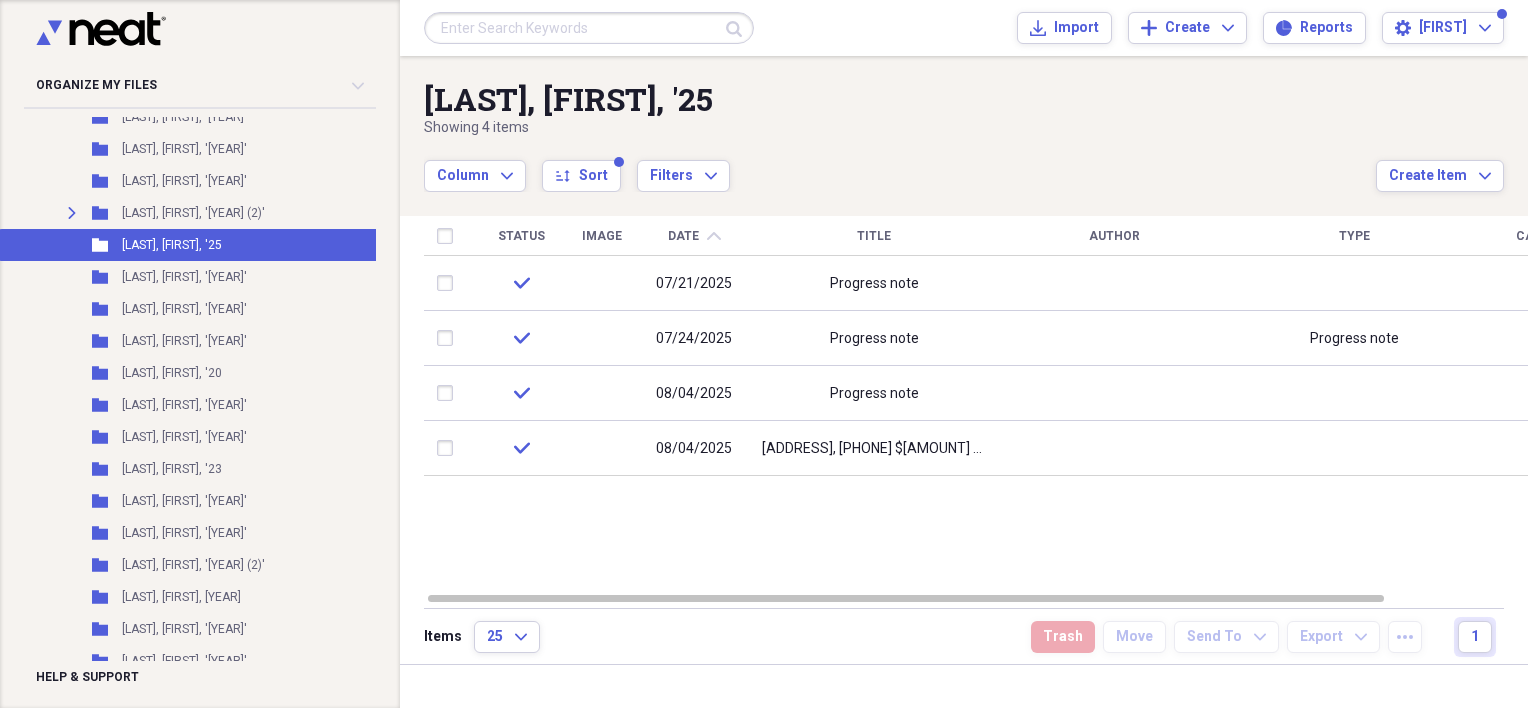 click on "chevron-up" 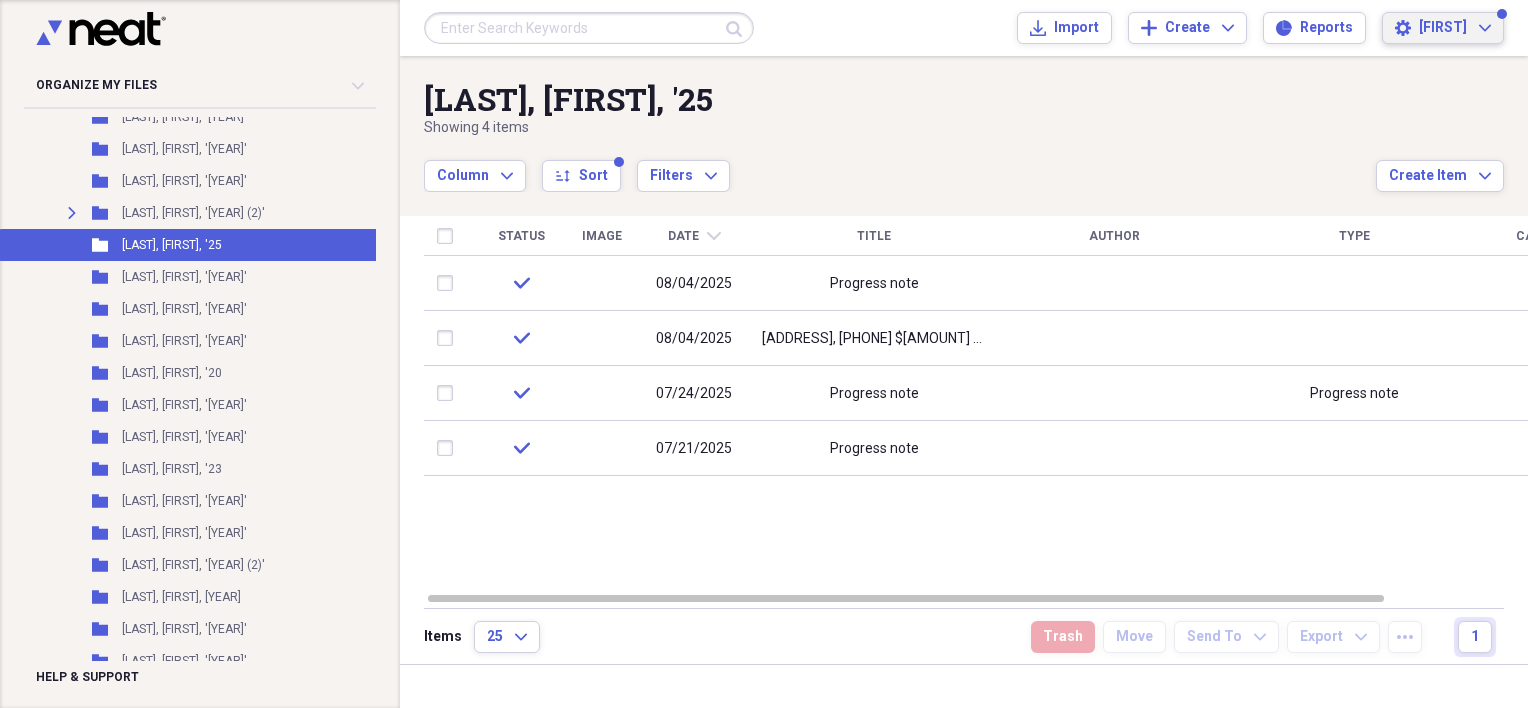 click on "[FIRST]" at bounding box center (1443, 28) 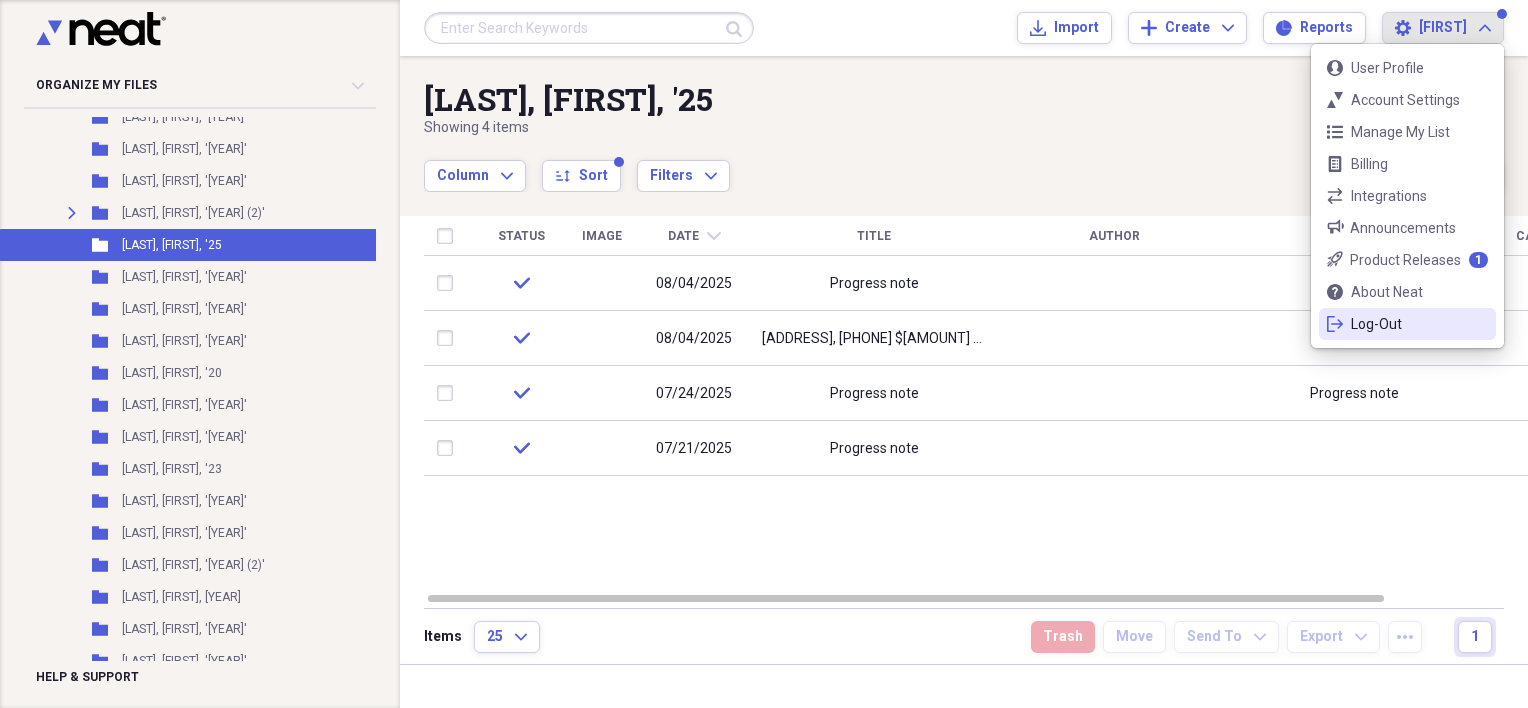 click on "Log-Out" at bounding box center (1407, 324) 